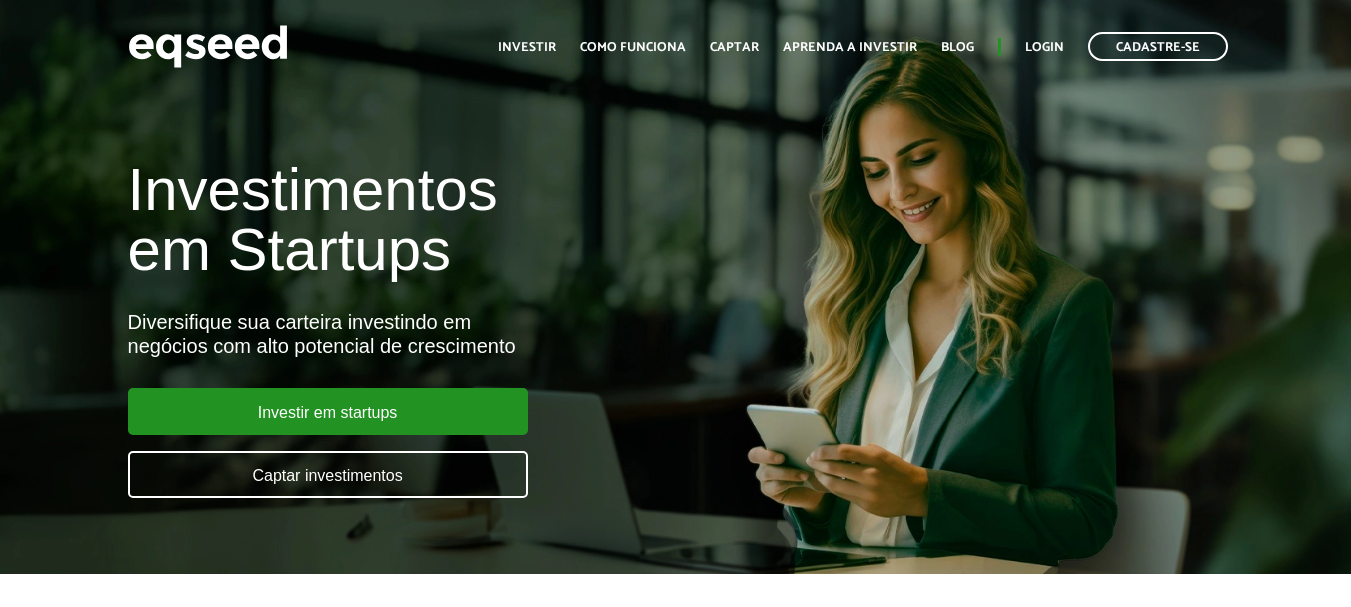 scroll, scrollTop: 0, scrollLeft: 0, axis: both 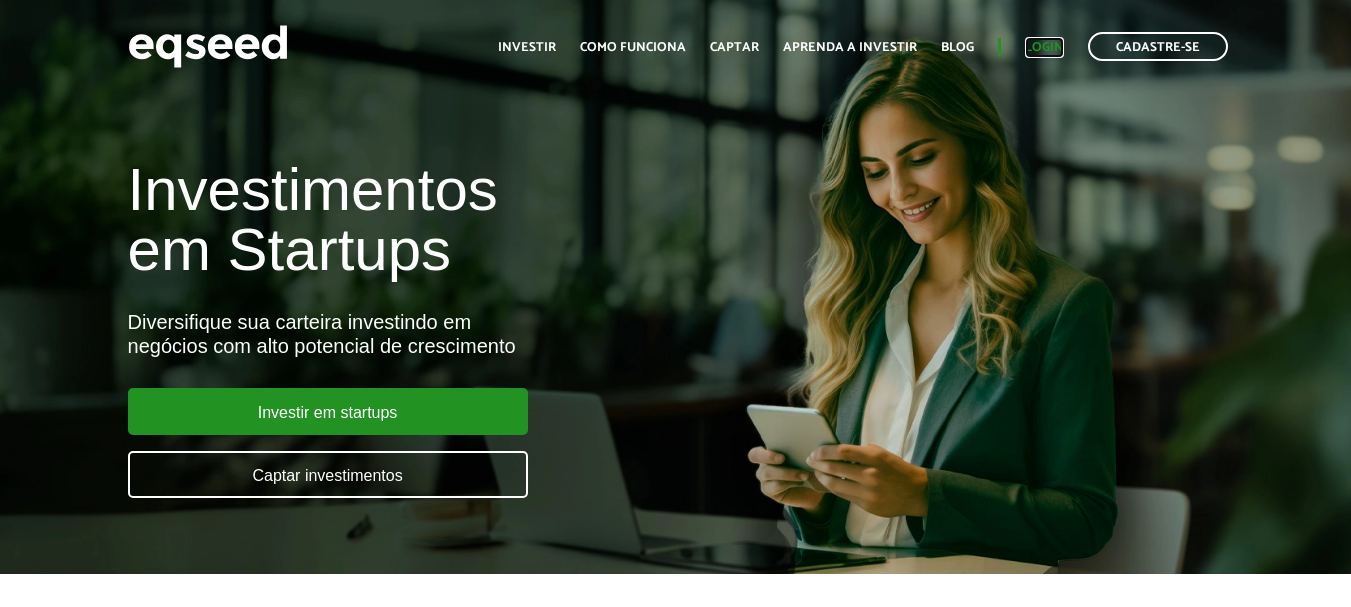 click on "Login" at bounding box center [1044, 47] 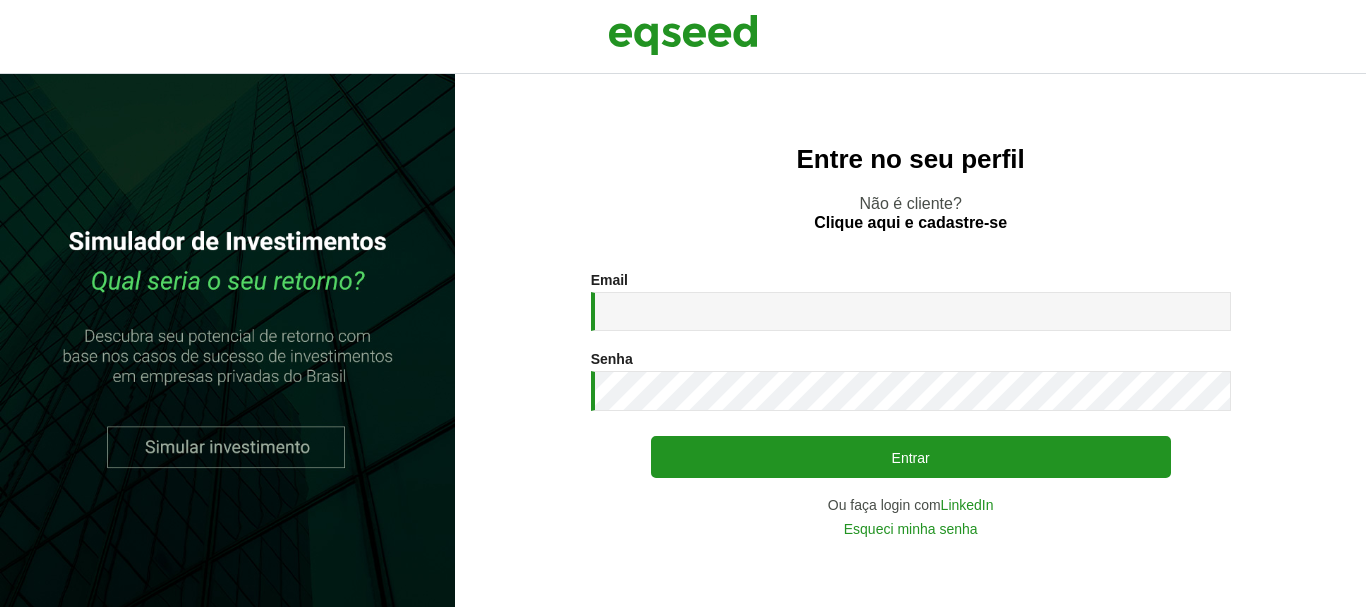 scroll, scrollTop: 0, scrollLeft: 0, axis: both 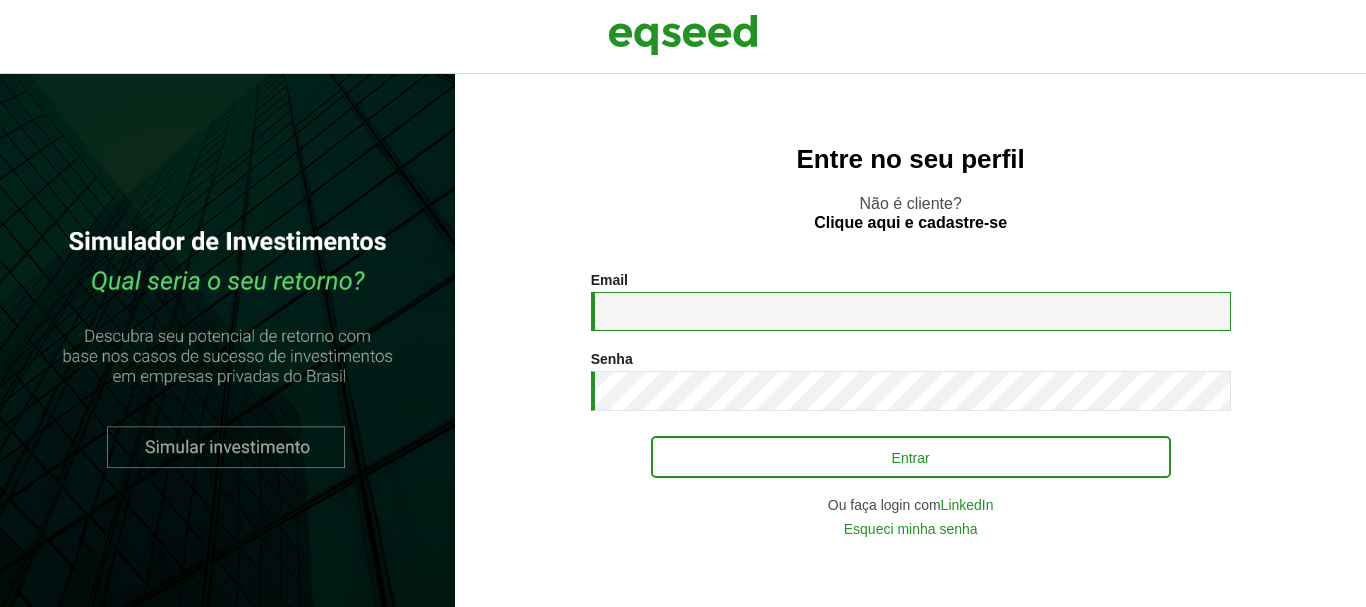type on "**********" 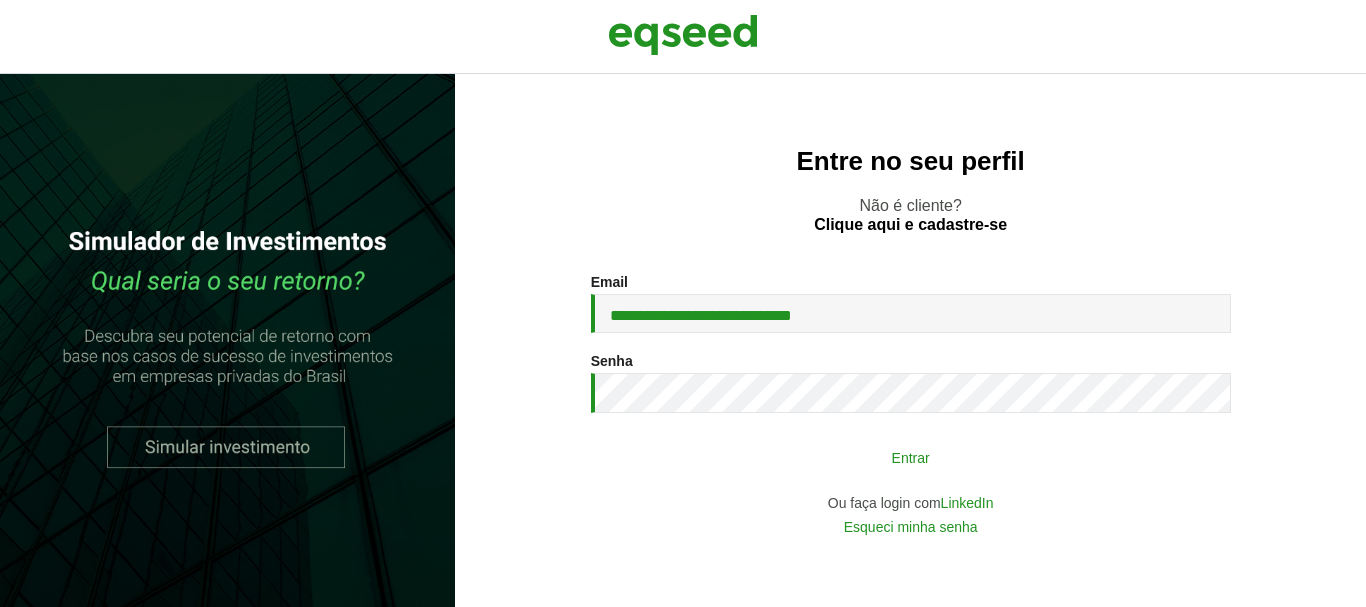 click on "Entrar" at bounding box center (911, 457) 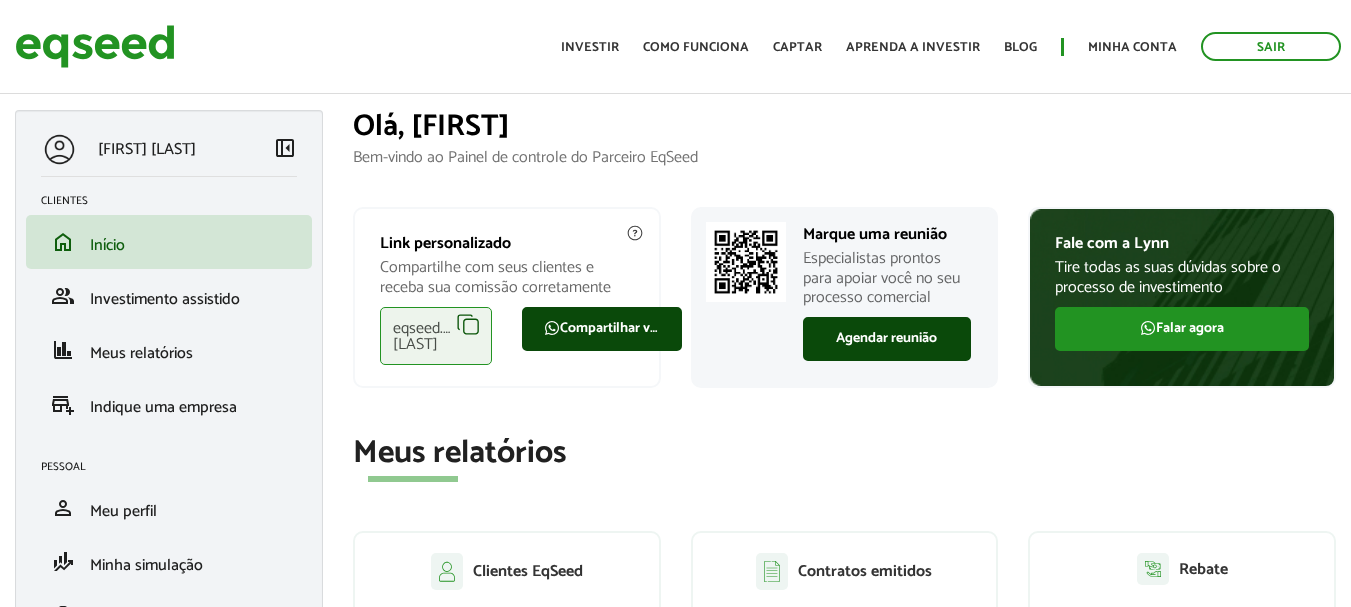 scroll, scrollTop: 0, scrollLeft: 0, axis: both 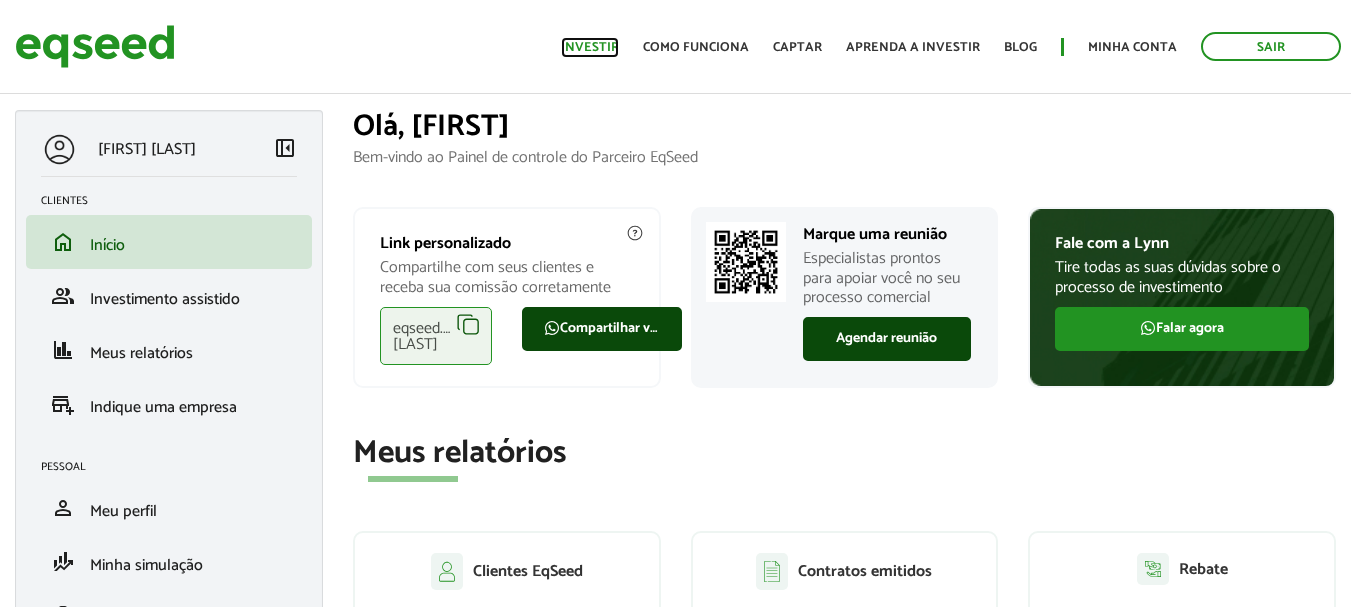 click on "Investir" at bounding box center [590, 47] 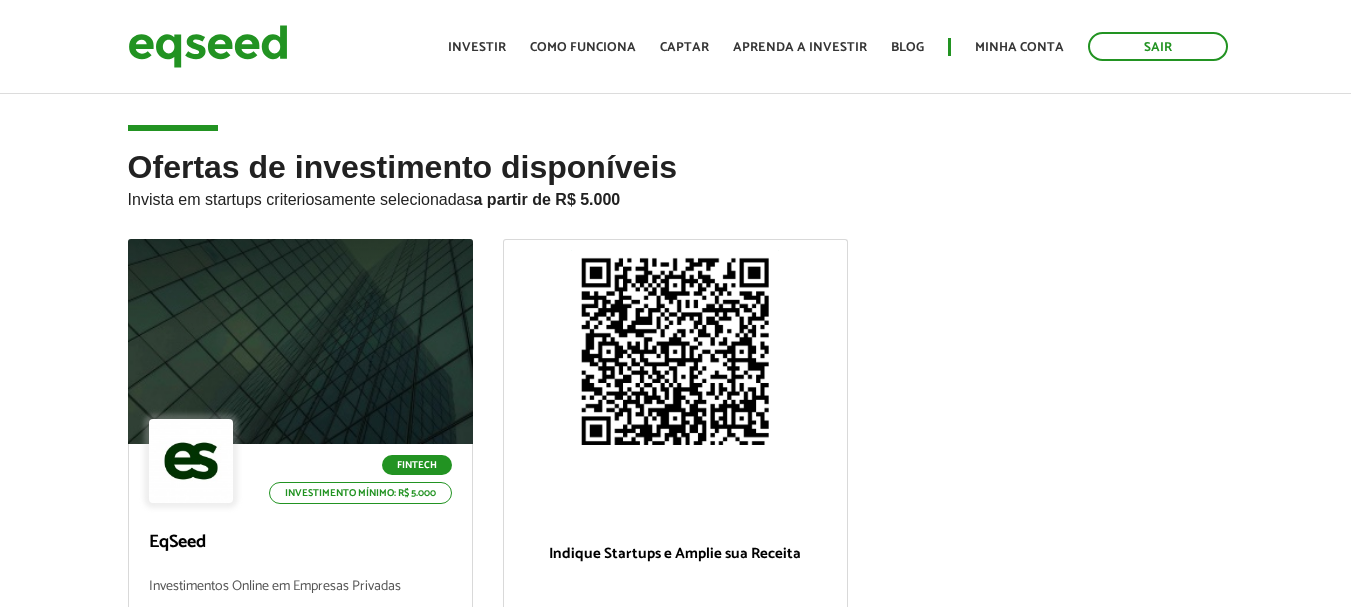 scroll, scrollTop: 0, scrollLeft: 0, axis: both 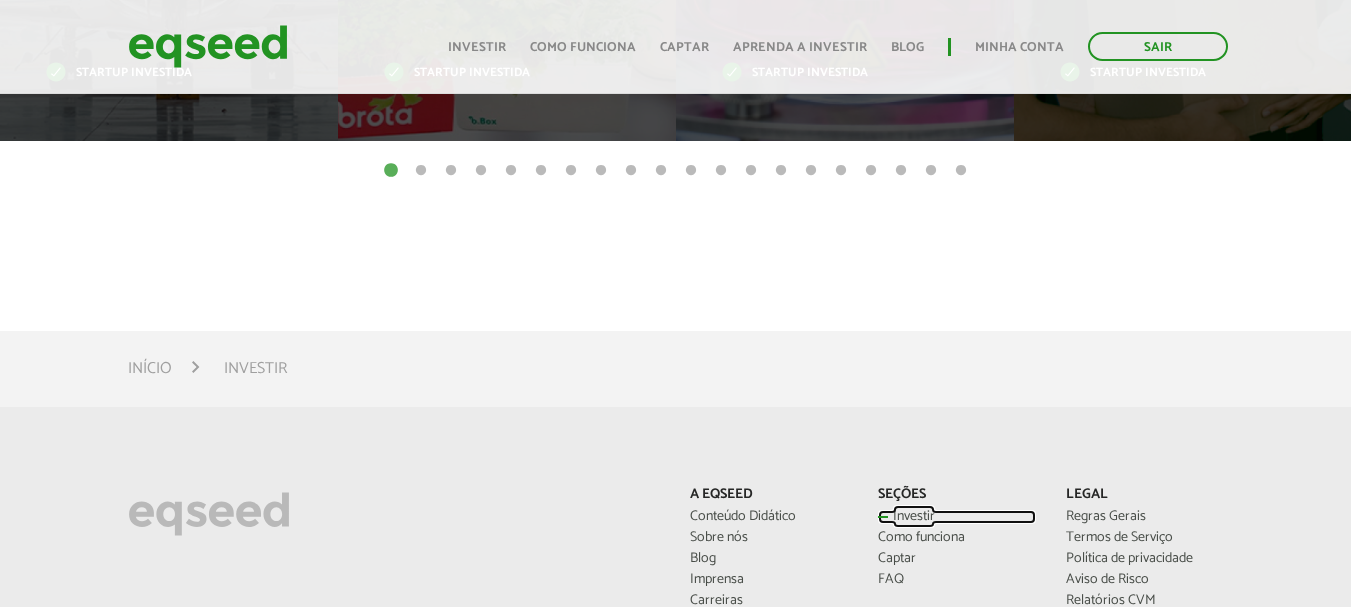 click on "Investir" at bounding box center (957, 517) 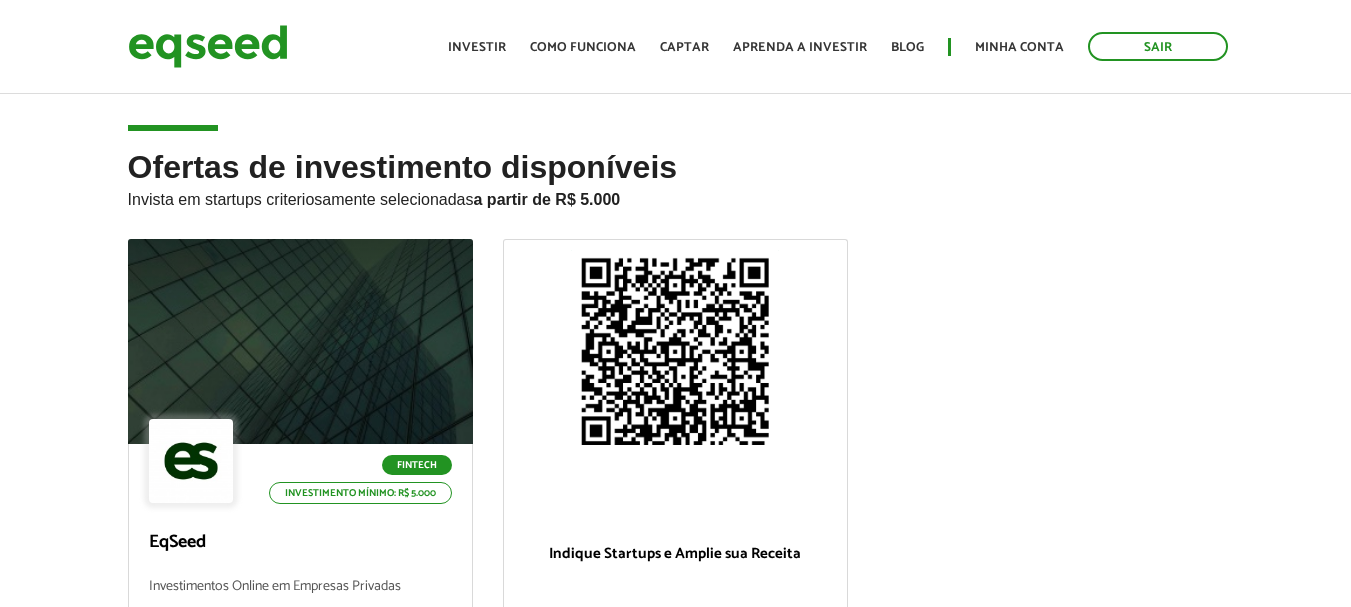 scroll, scrollTop: 0, scrollLeft: 0, axis: both 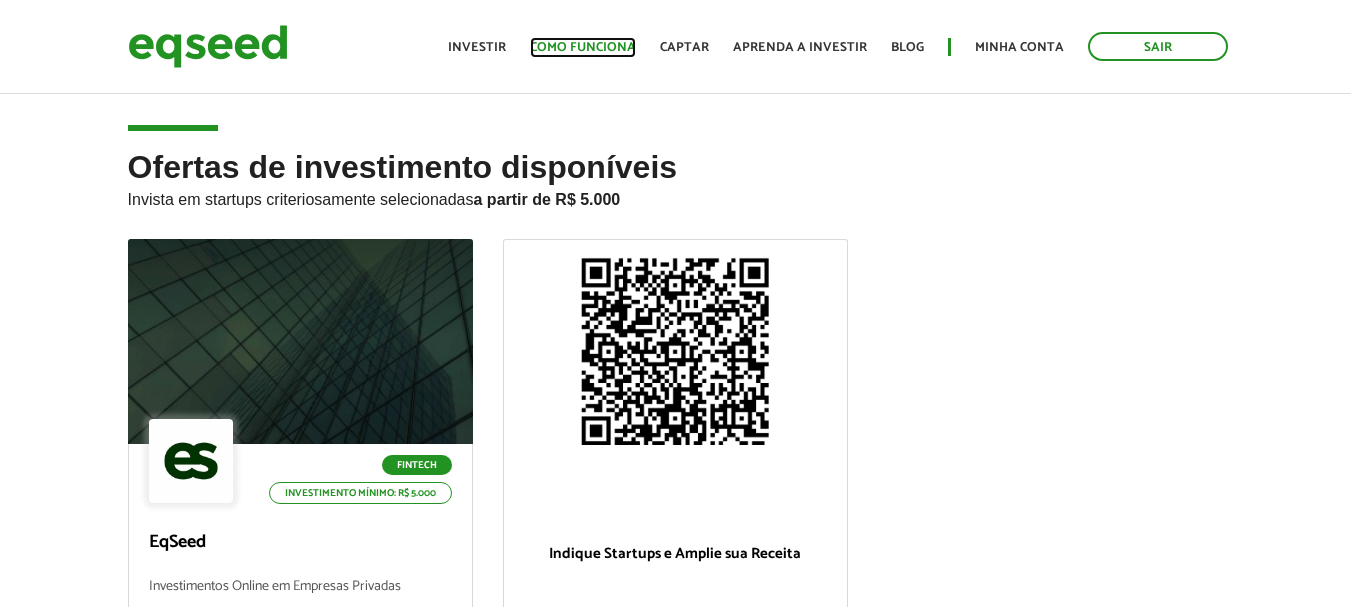 click on "Como funciona" at bounding box center [583, 47] 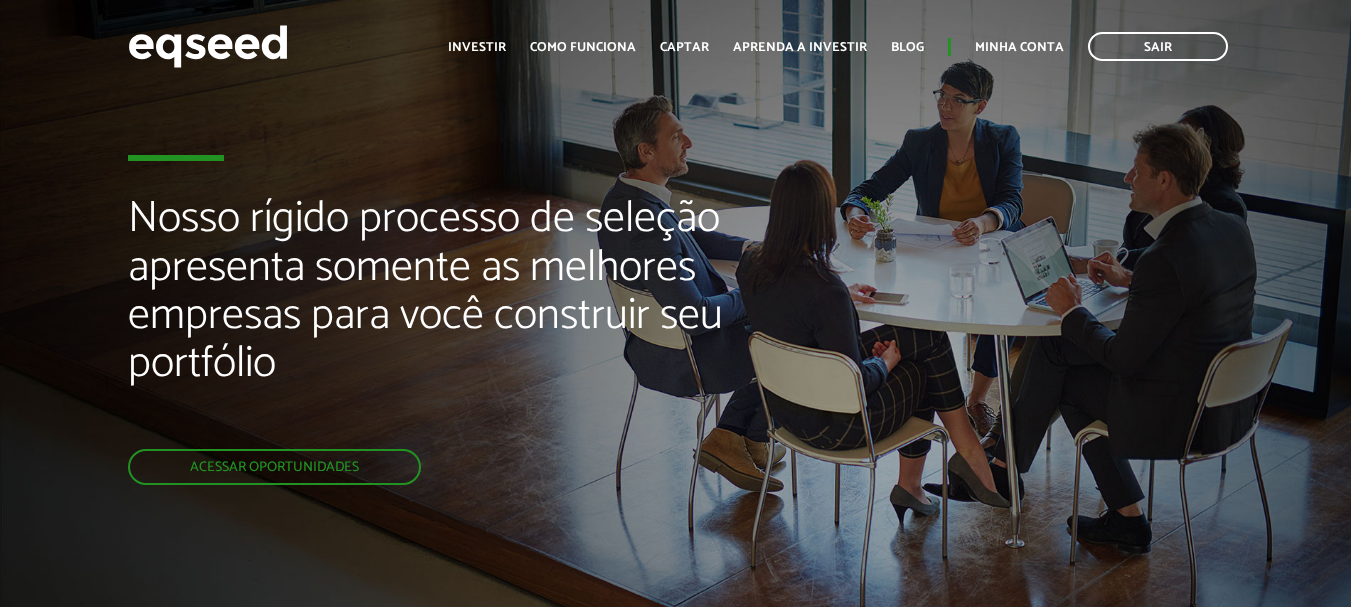 scroll, scrollTop: 0, scrollLeft: 0, axis: both 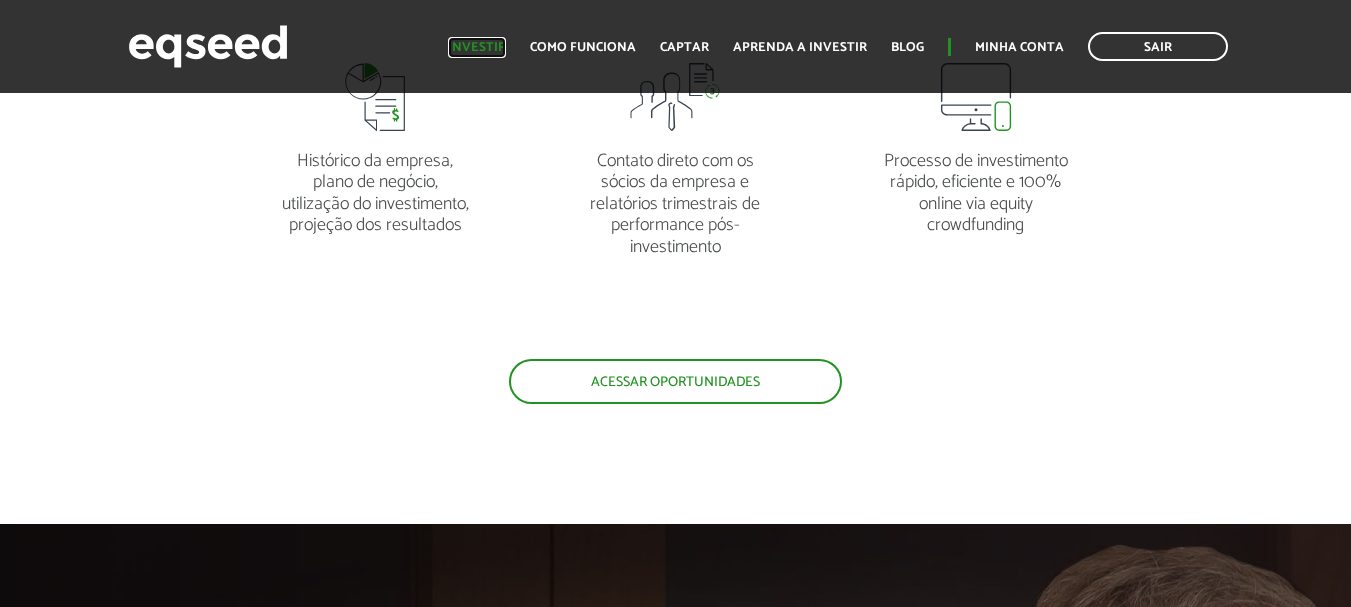 click on "Investir" at bounding box center (477, 47) 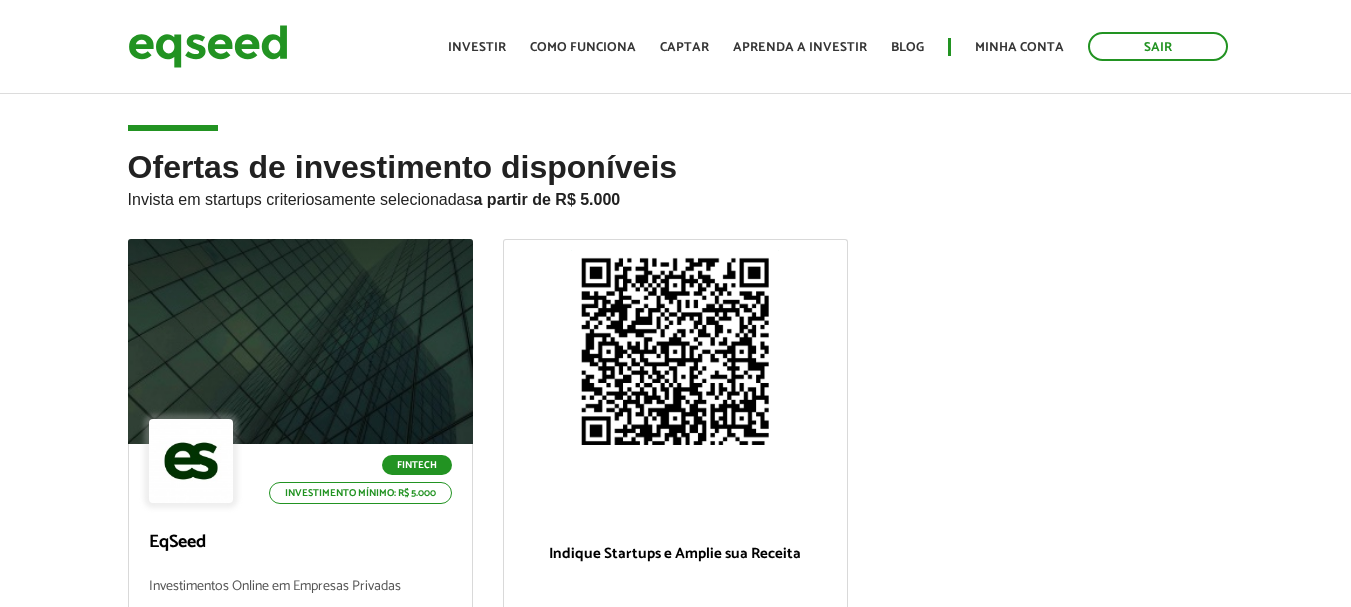 scroll, scrollTop: 0, scrollLeft: 0, axis: both 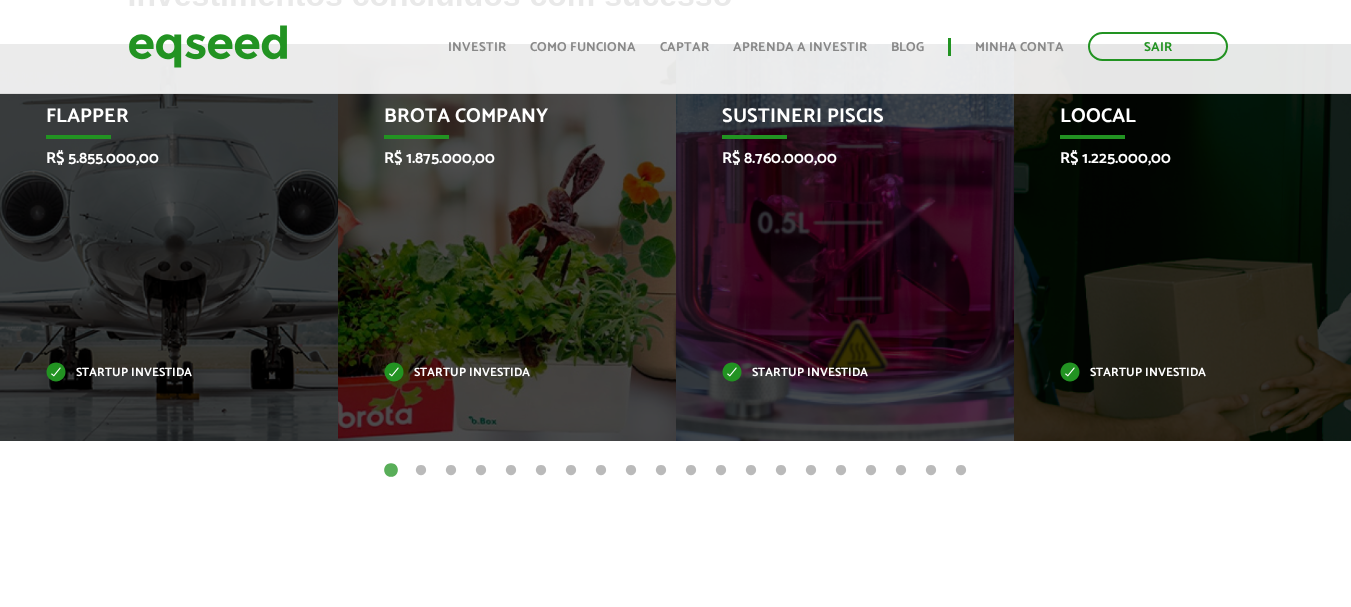 click on "2" at bounding box center [421, 471] 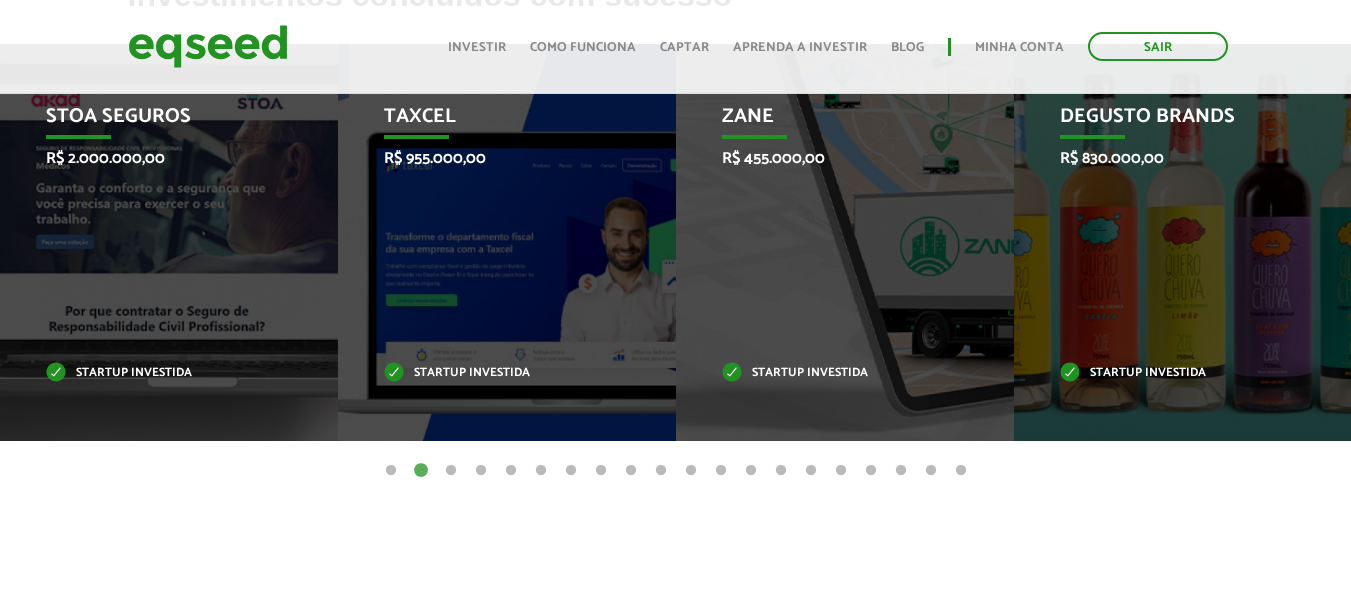 click on "3" at bounding box center (451, 471) 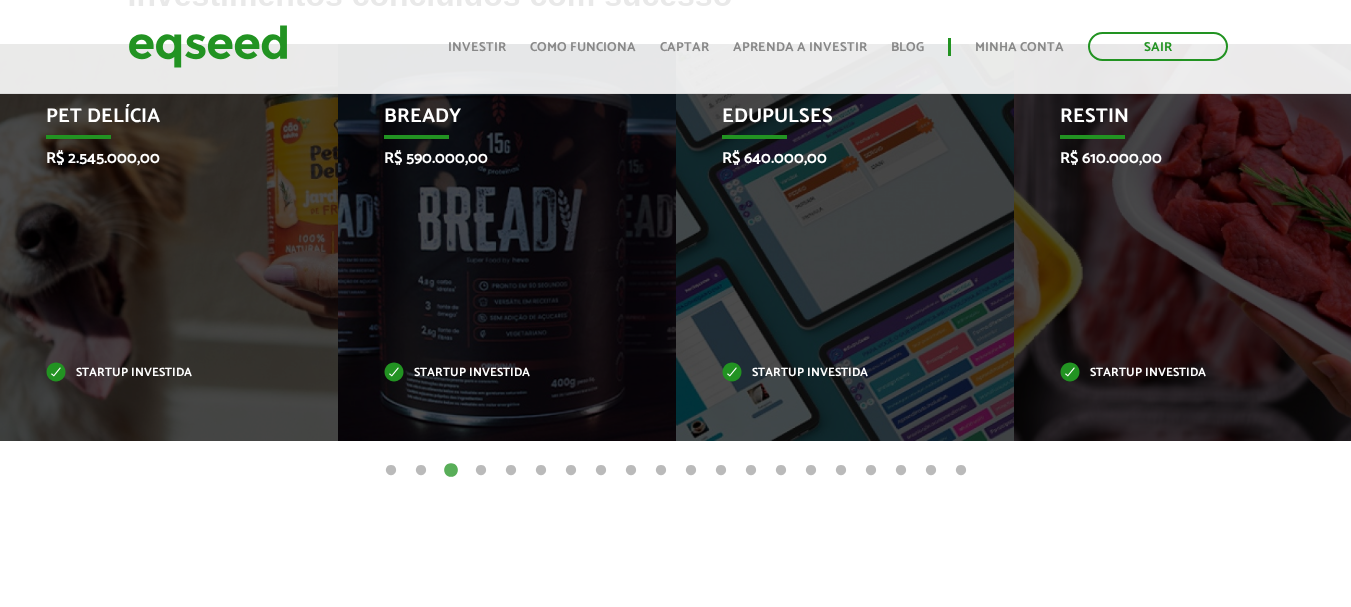click on "2" at bounding box center (421, 471) 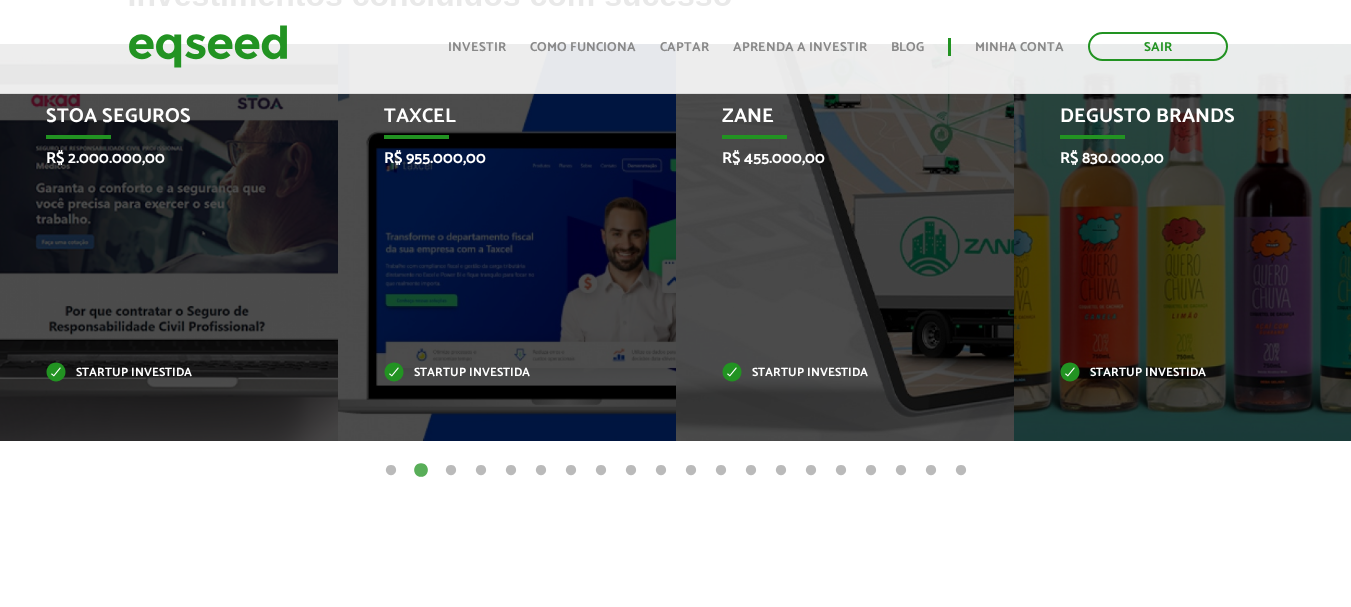 click on "4" at bounding box center [481, 471] 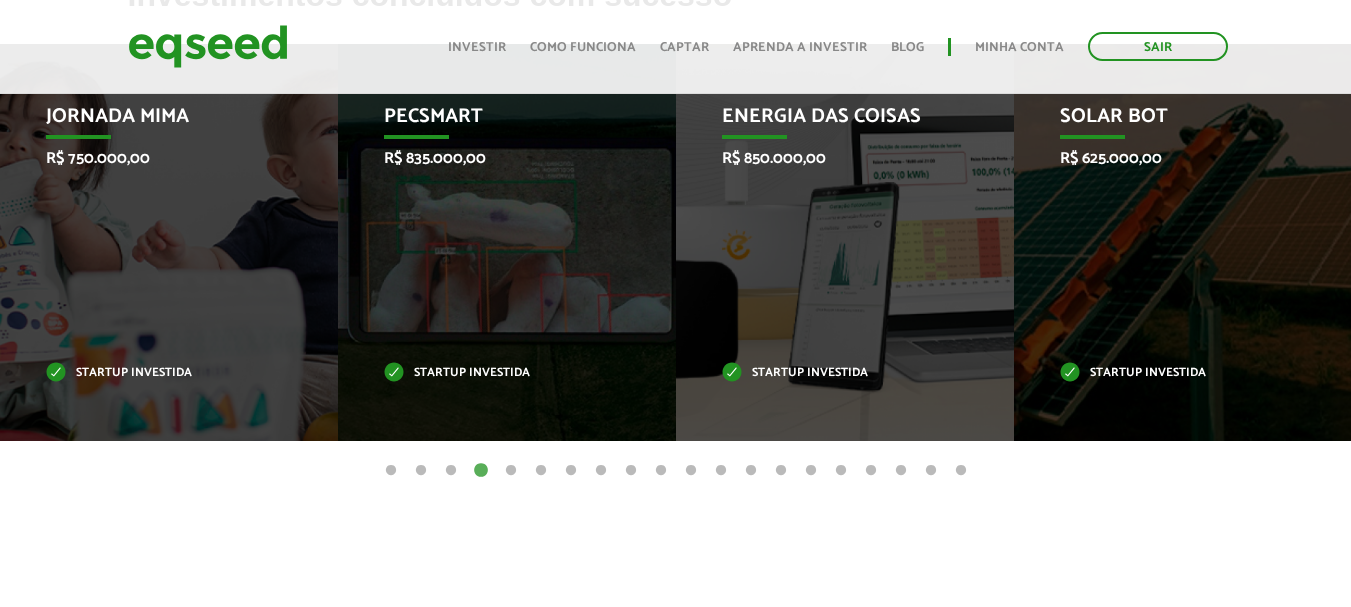 click on "5" at bounding box center (511, 471) 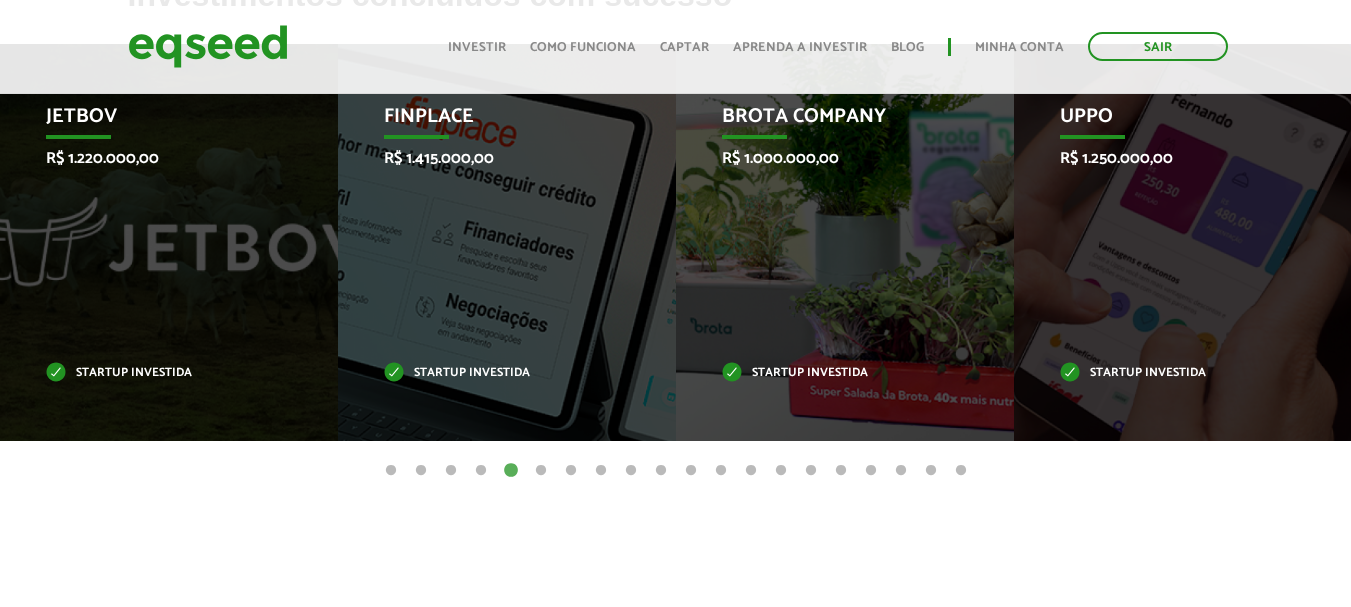 click on "6" at bounding box center [541, 471] 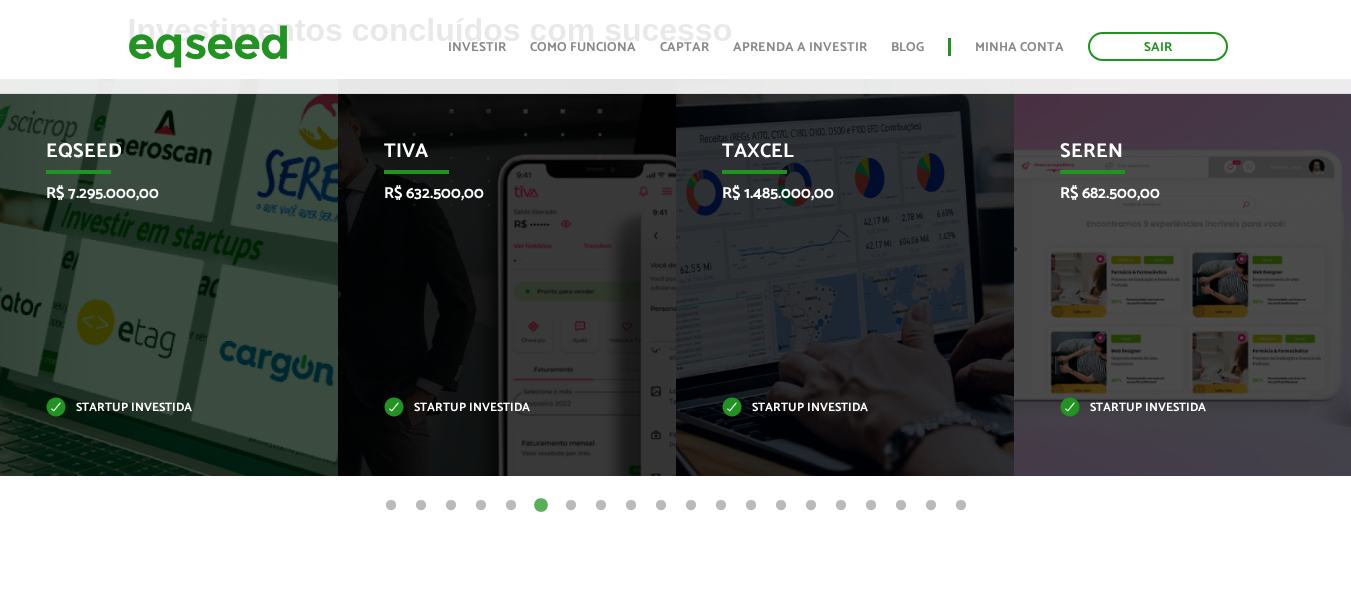 scroll, scrollTop: 900, scrollLeft: 0, axis: vertical 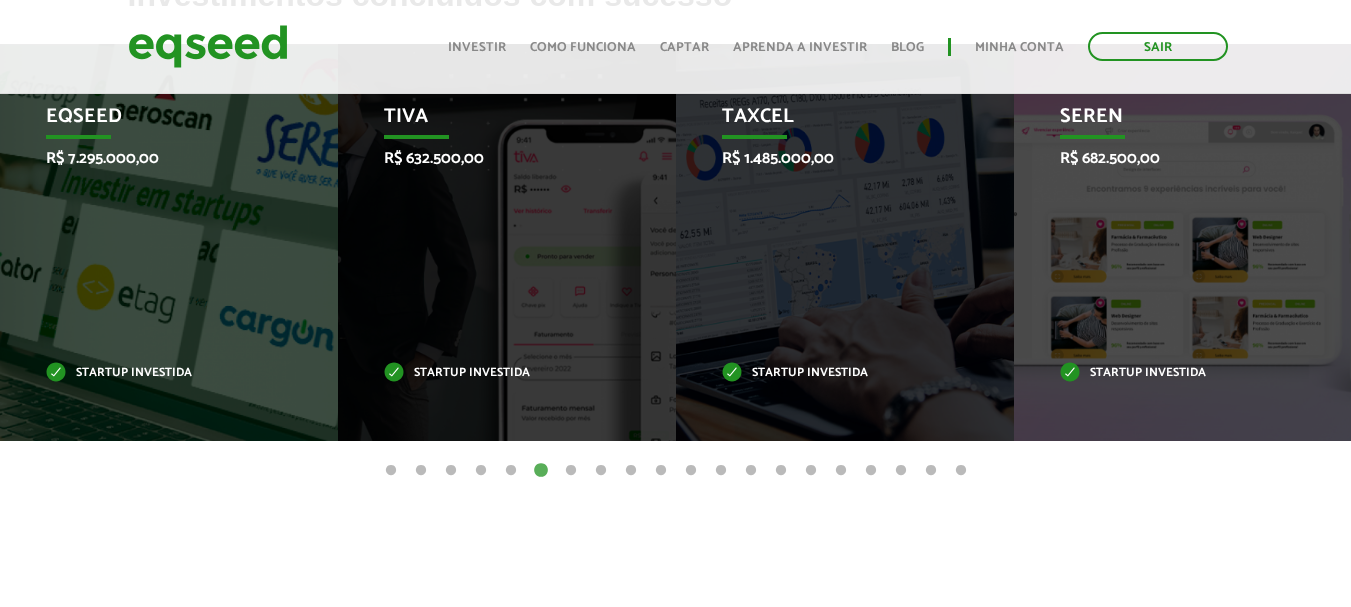 click on "7" at bounding box center [571, 471] 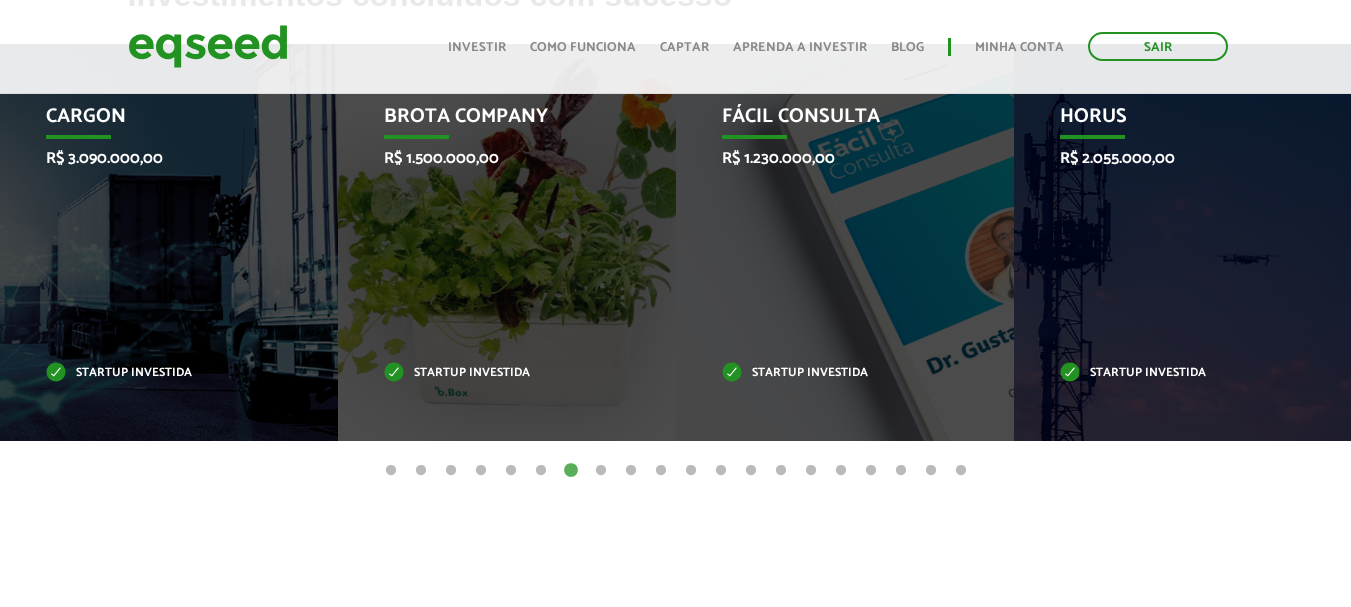 click on "8" at bounding box center (601, 471) 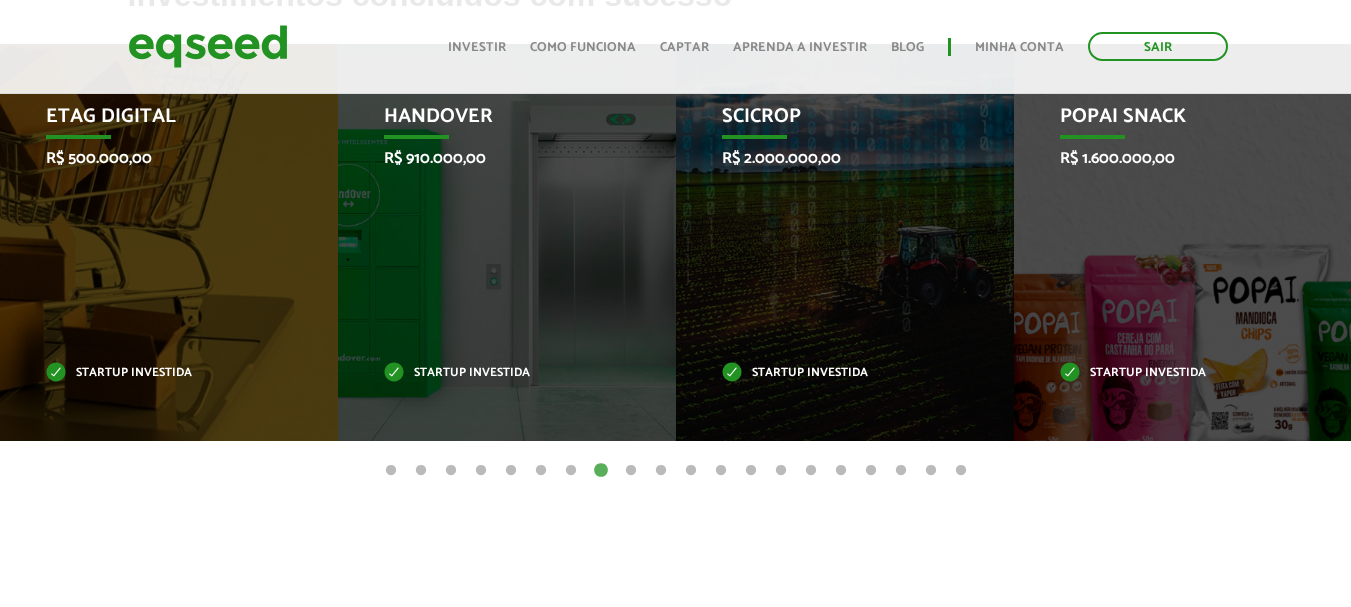 click on "9" at bounding box center (631, 471) 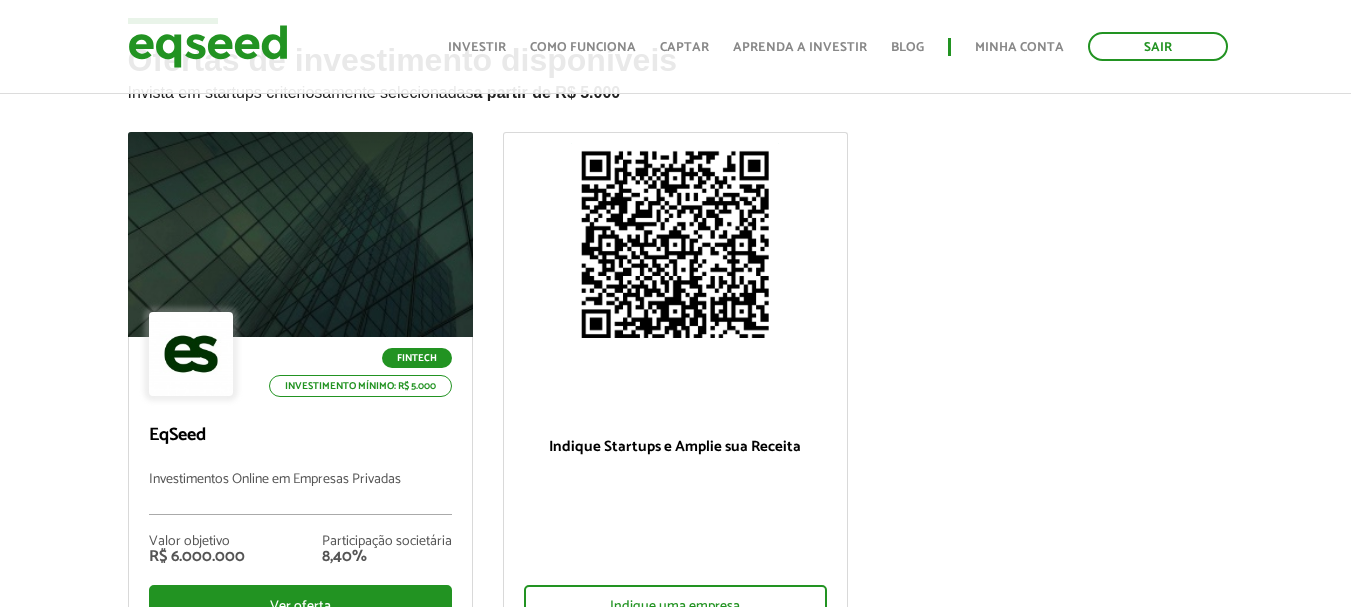 scroll, scrollTop: 0, scrollLeft: 0, axis: both 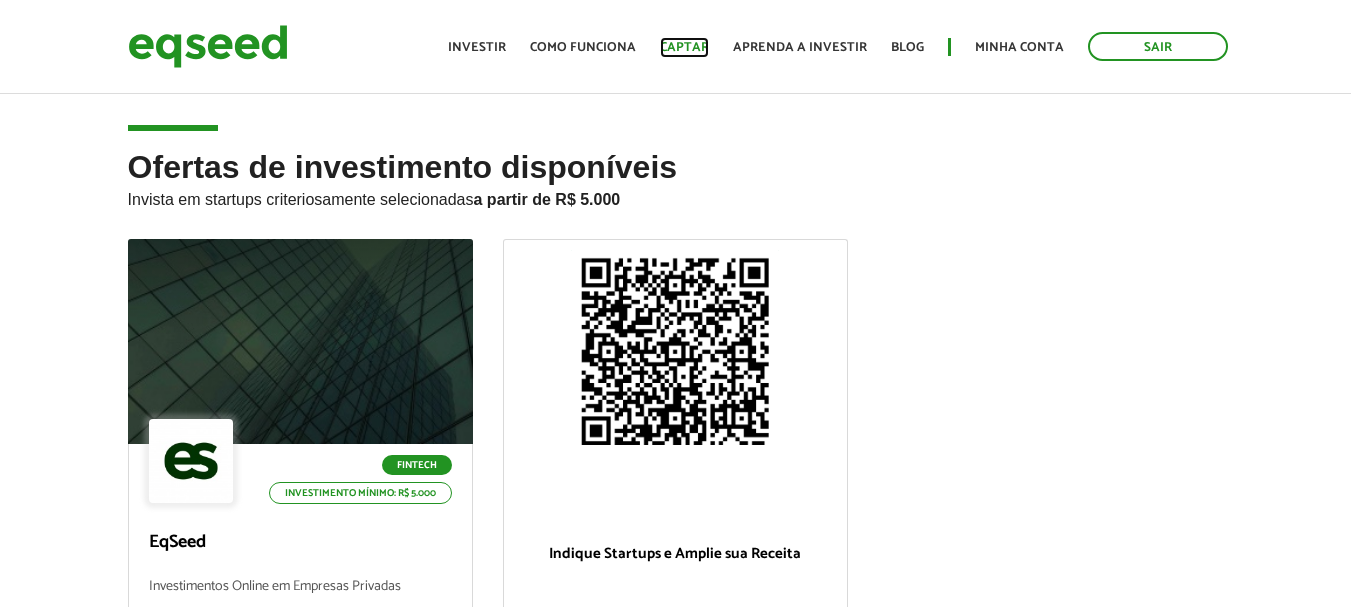 click on "Captar" at bounding box center [684, 47] 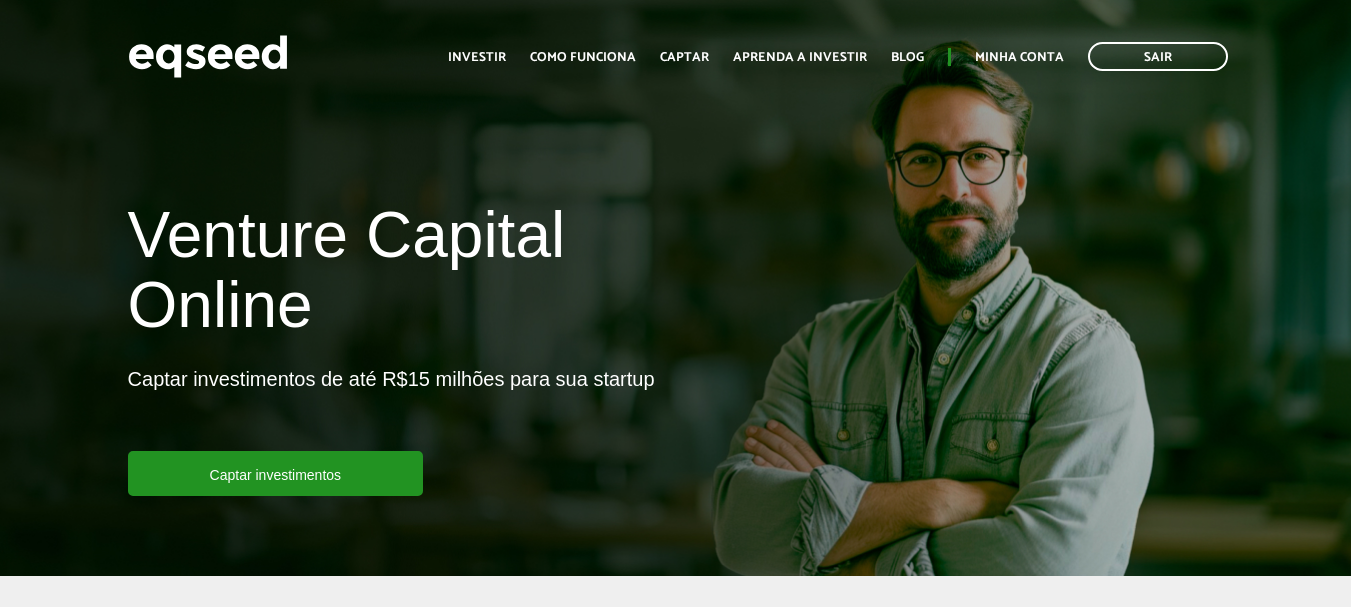 scroll, scrollTop: 0, scrollLeft: 0, axis: both 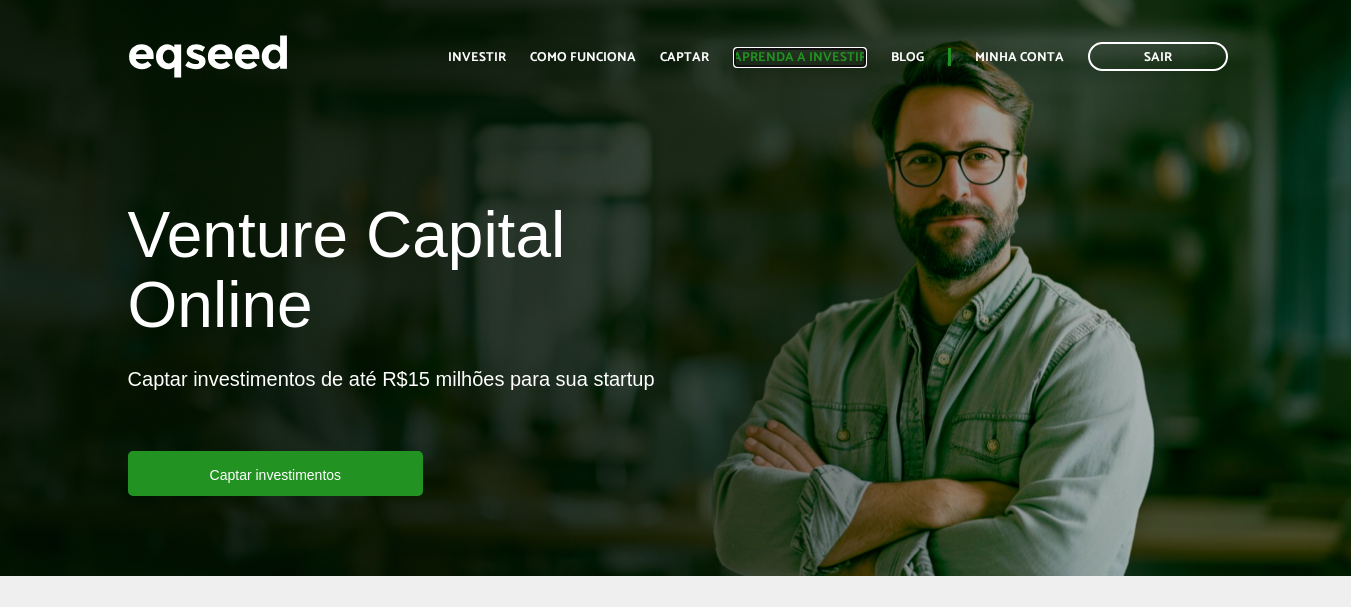 click on "Aprenda a investir" at bounding box center (800, 57) 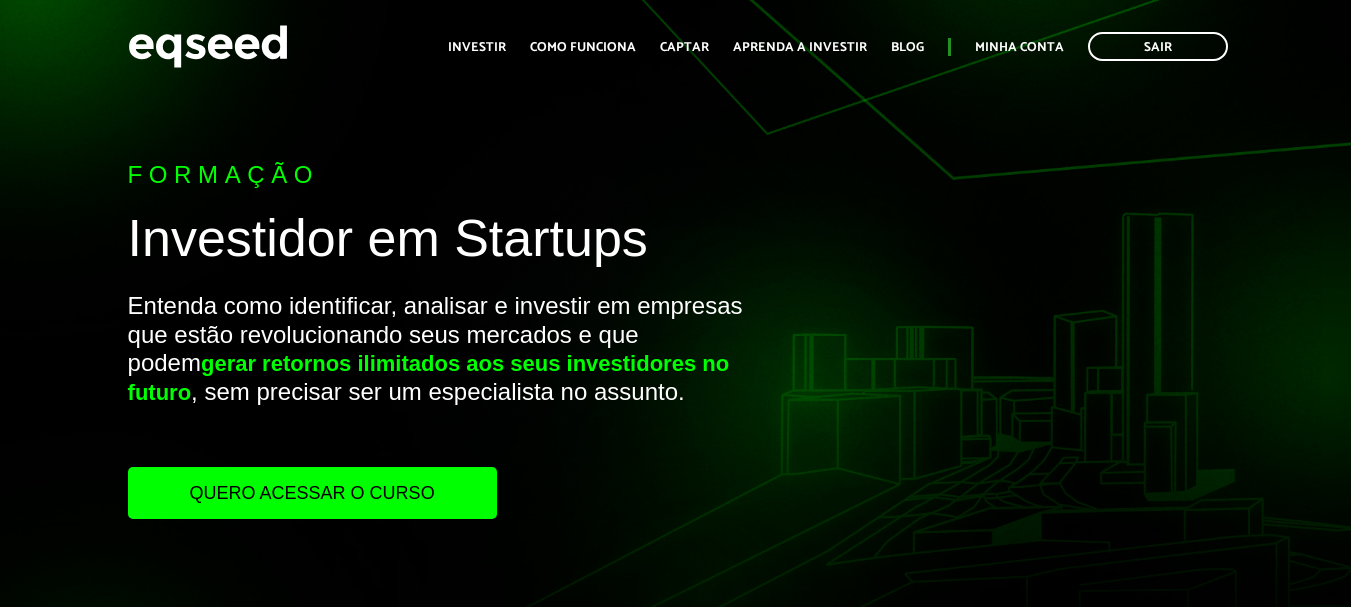 scroll, scrollTop: 0, scrollLeft: 0, axis: both 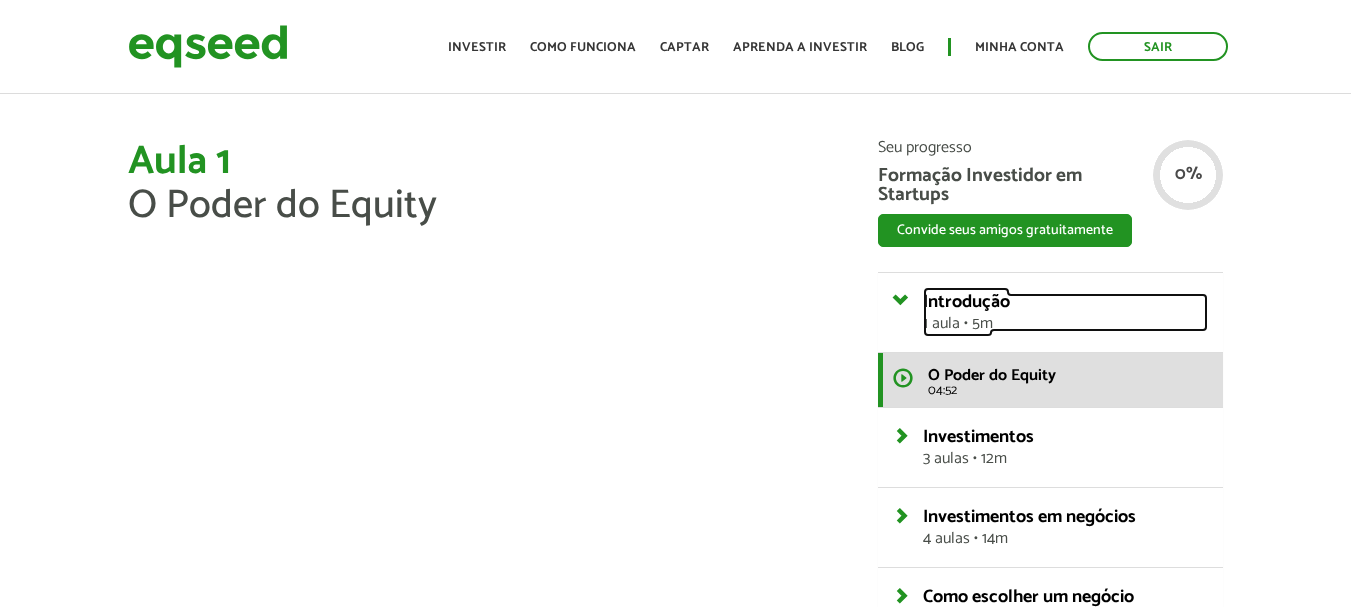 click on "Introdução" at bounding box center (966, 302) 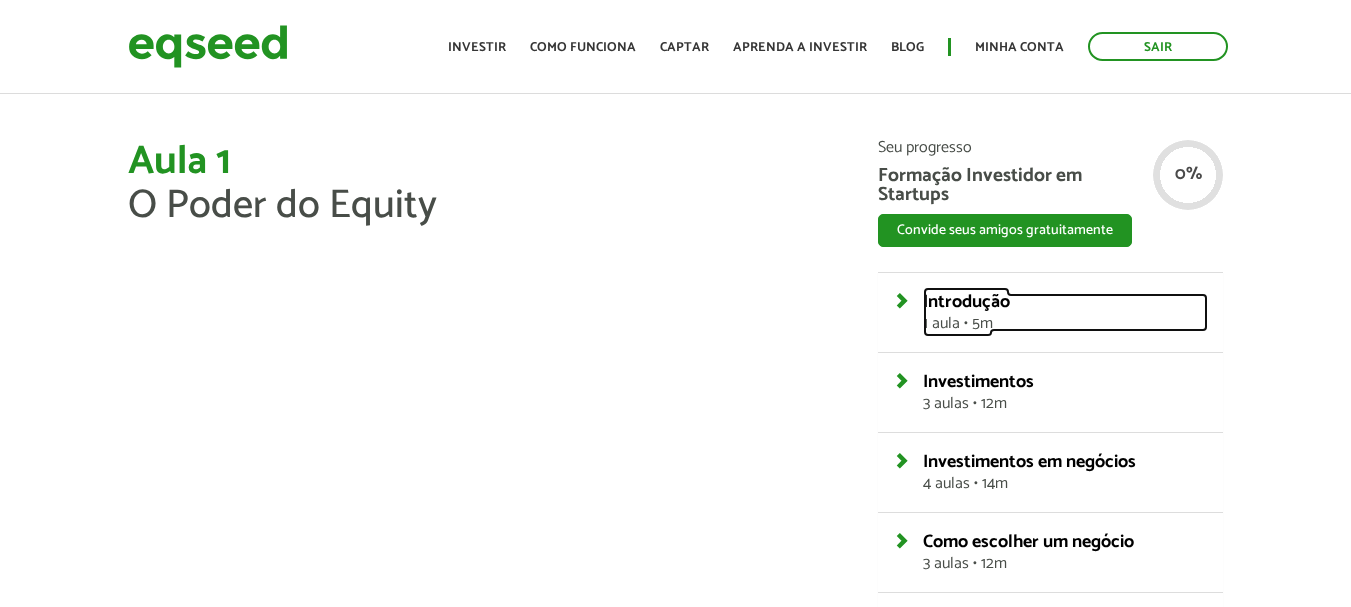 click on "Introdução" at bounding box center (966, 302) 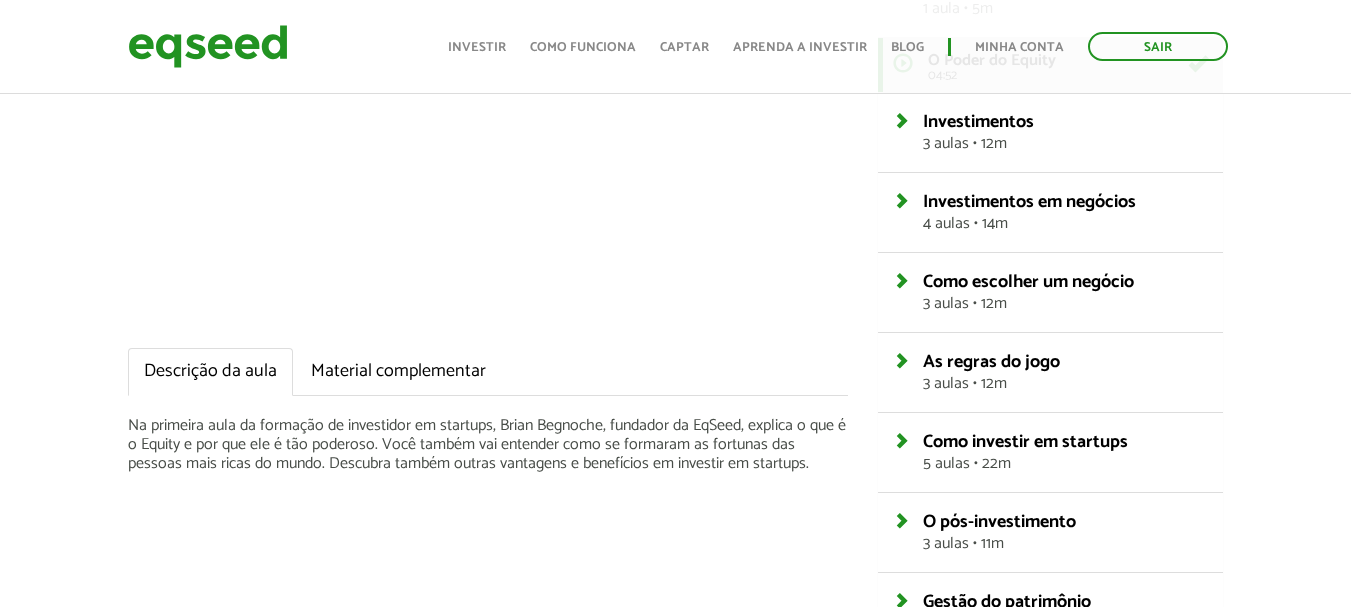 scroll, scrollTop: 430, scrollLeft: 0, axis: vertical 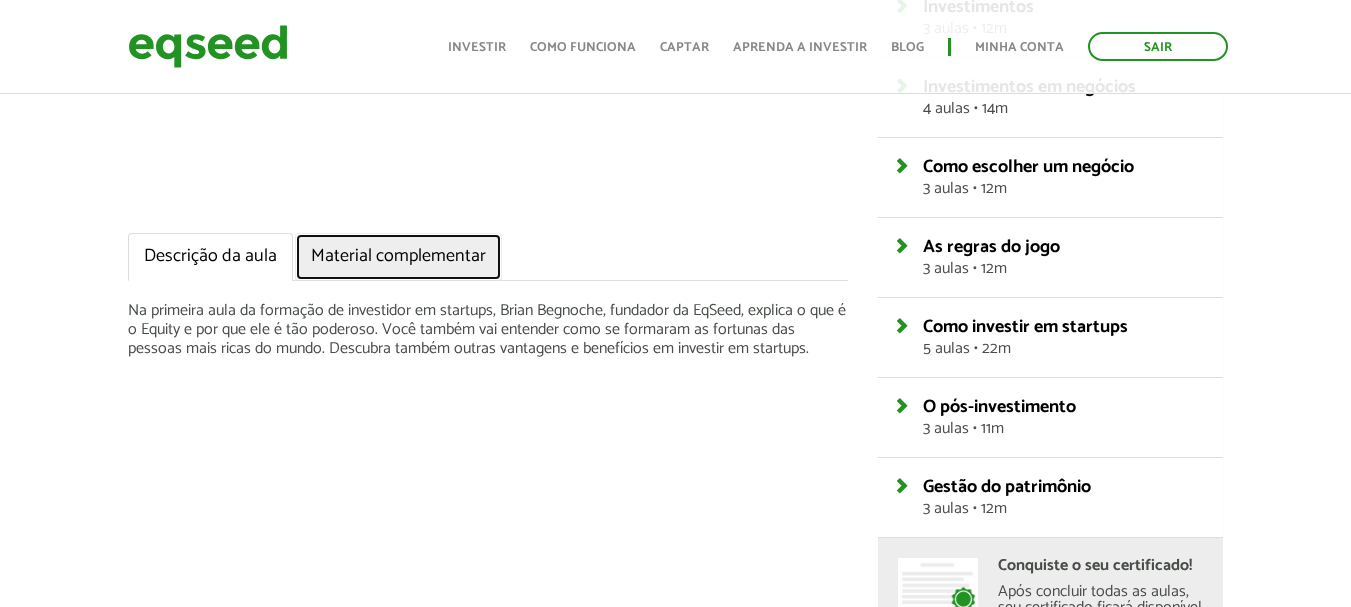 click on "Material complementar" at bounding box center [398, 257] 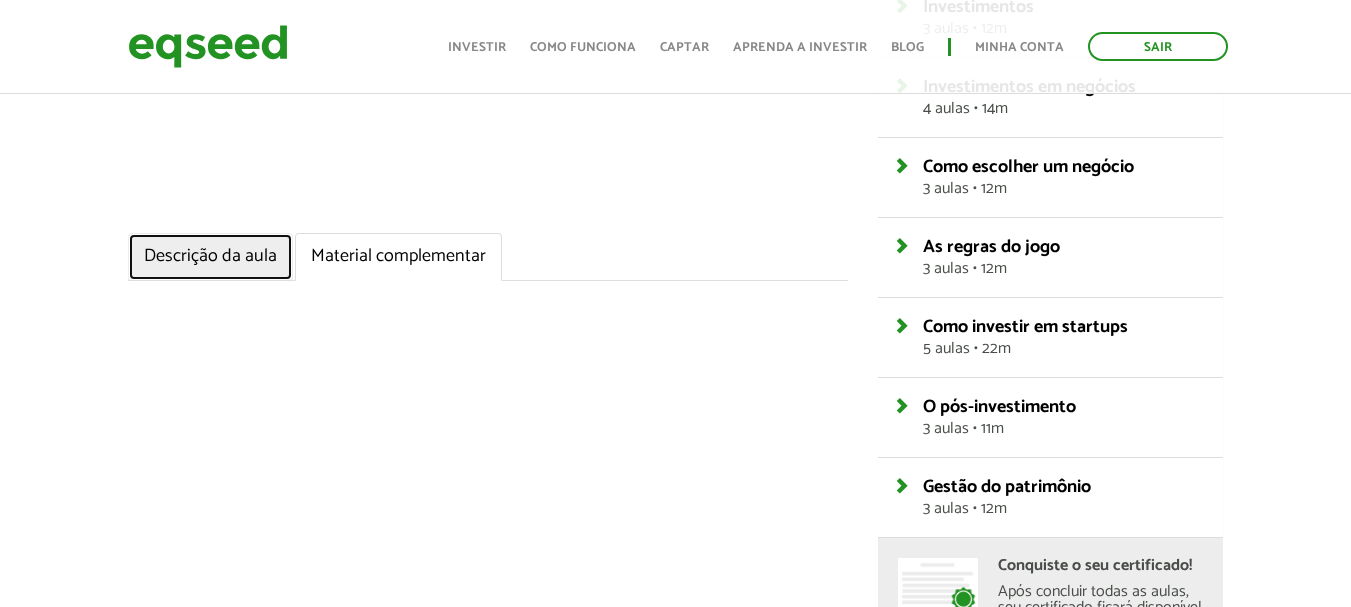 click on "Descrição da aula" at bounding box center [210, 257] 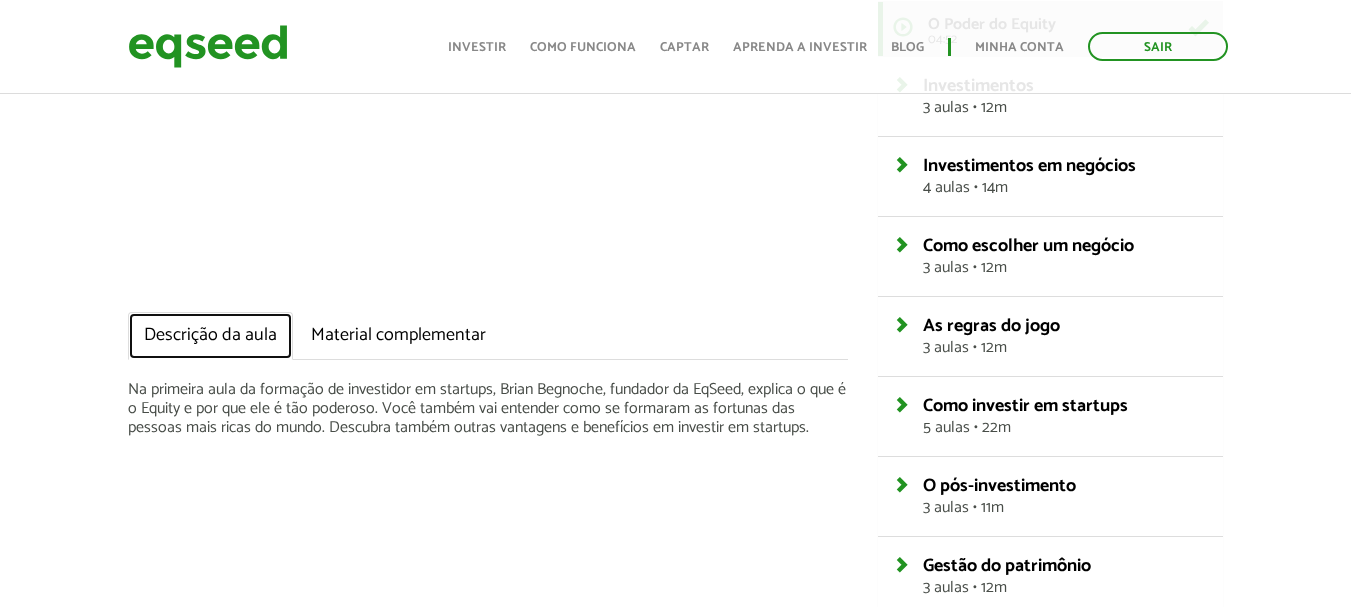 scroll, scrollTop: 230, scrollLeft: 0, axis: vertical 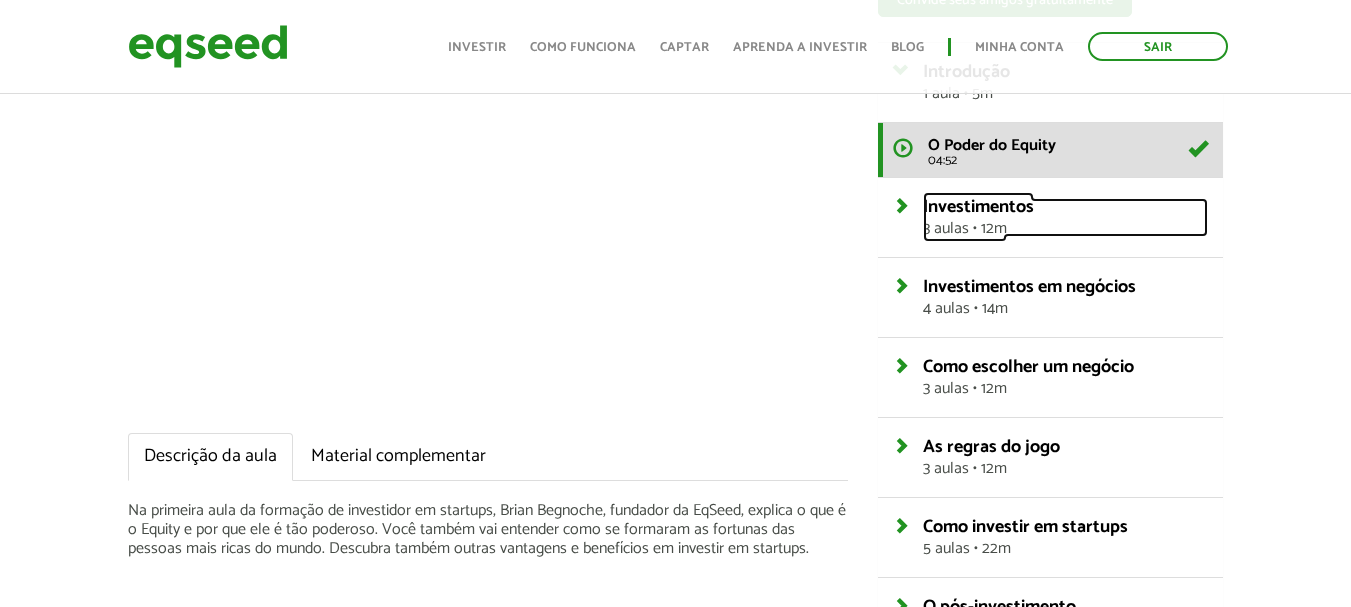 click on "Investimentos" at bounding box center (978, 207) 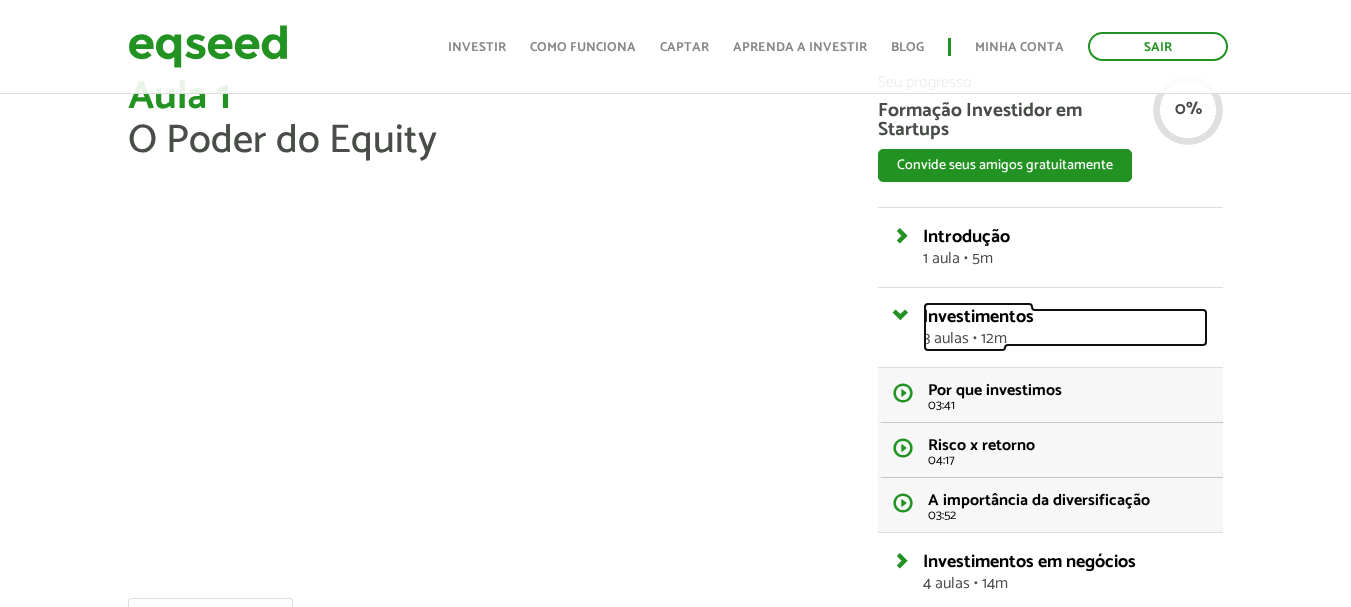 scroll, scrollTop: 100, scrollLeft: 0, axis: vertical 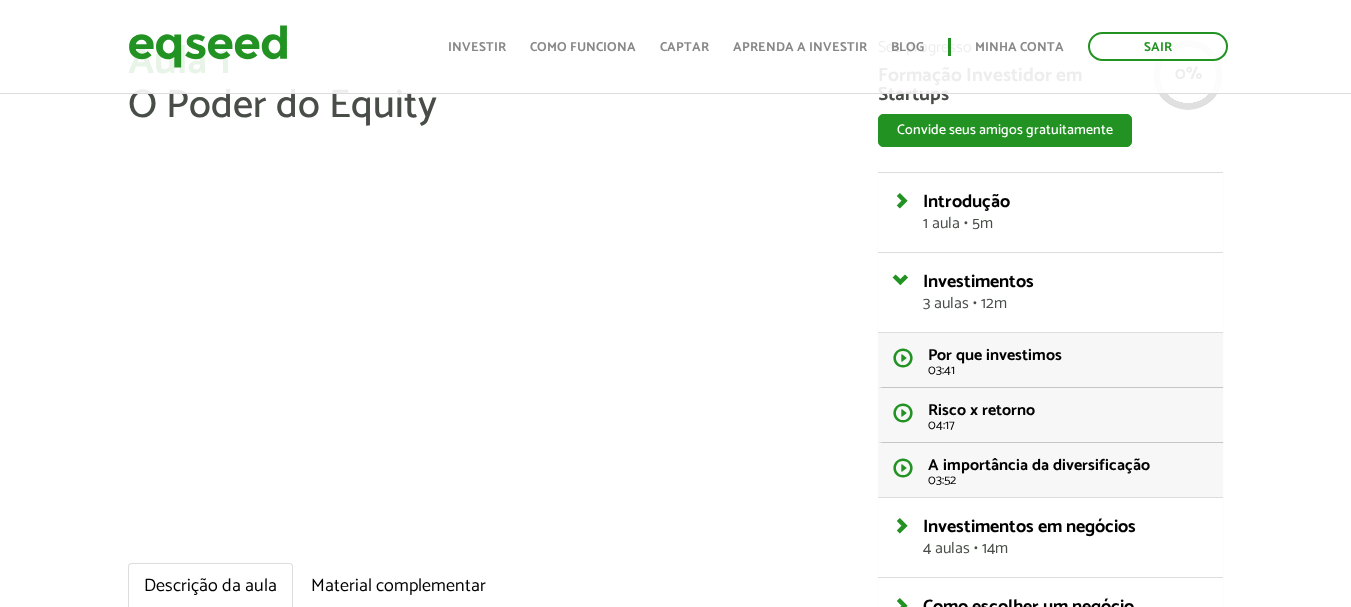 click on "Investimentos 3 aulas • 12m" at bounding box center (1050, 212) 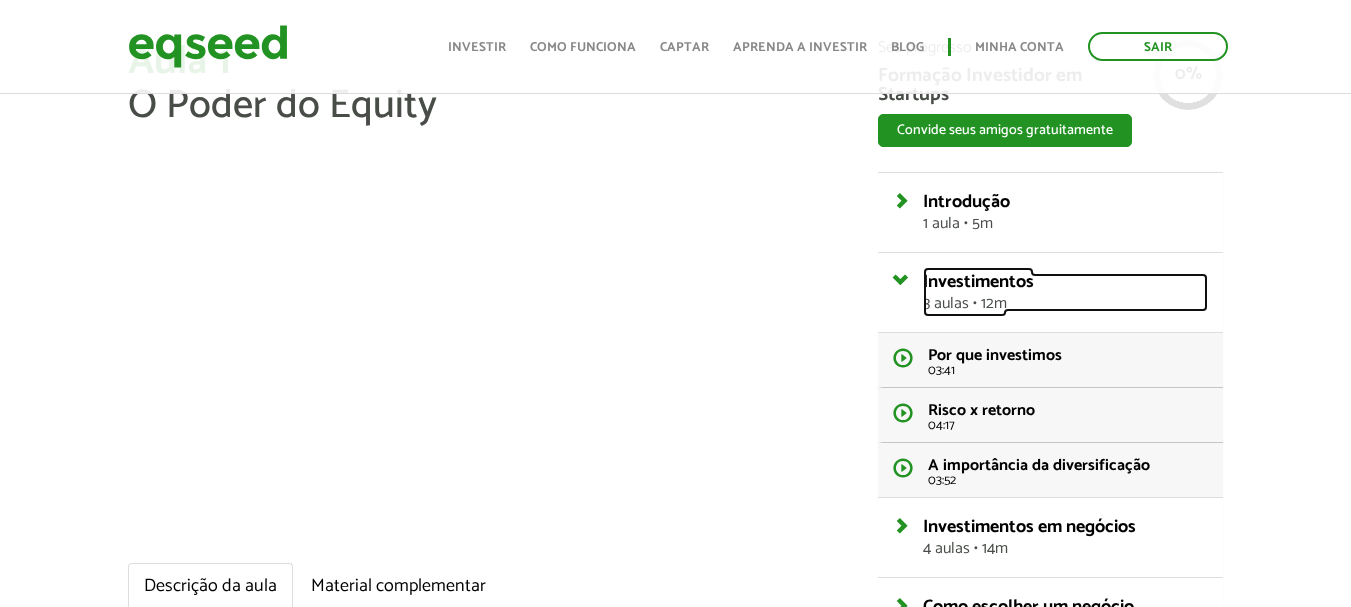 click on "Investimentos 3 aulas • 12m" at bounding box center [1065, 292] 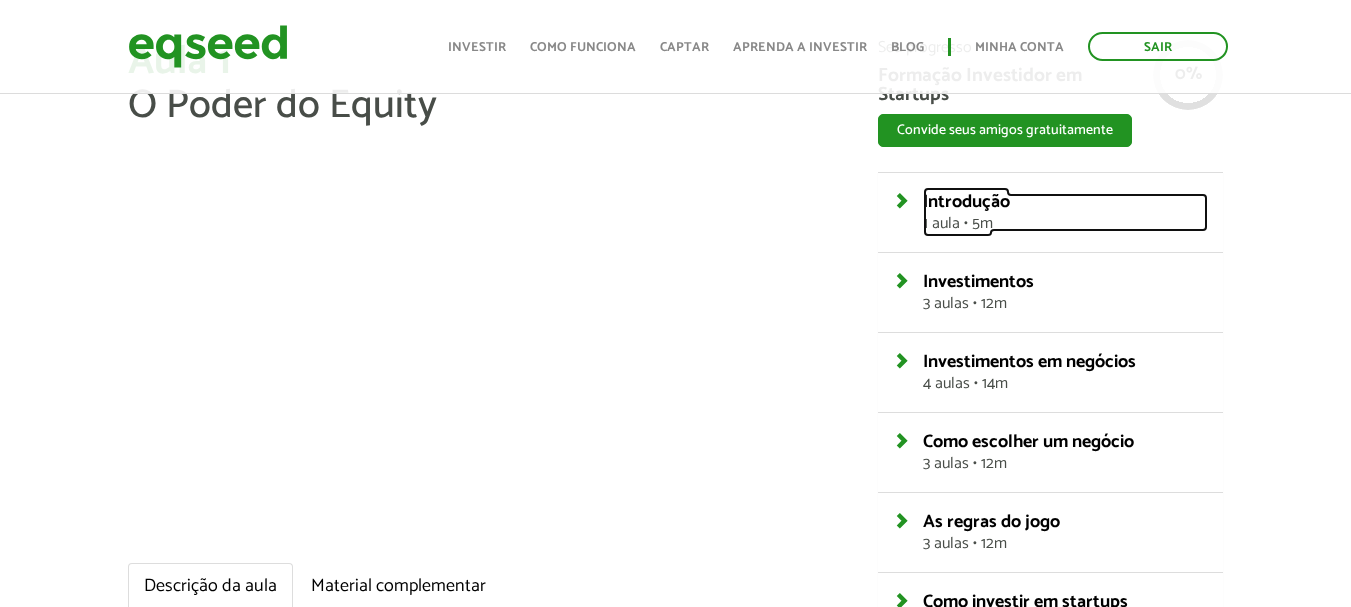 click on "Introdução 1 aula • 5m" at bounding box center (1065, 212) 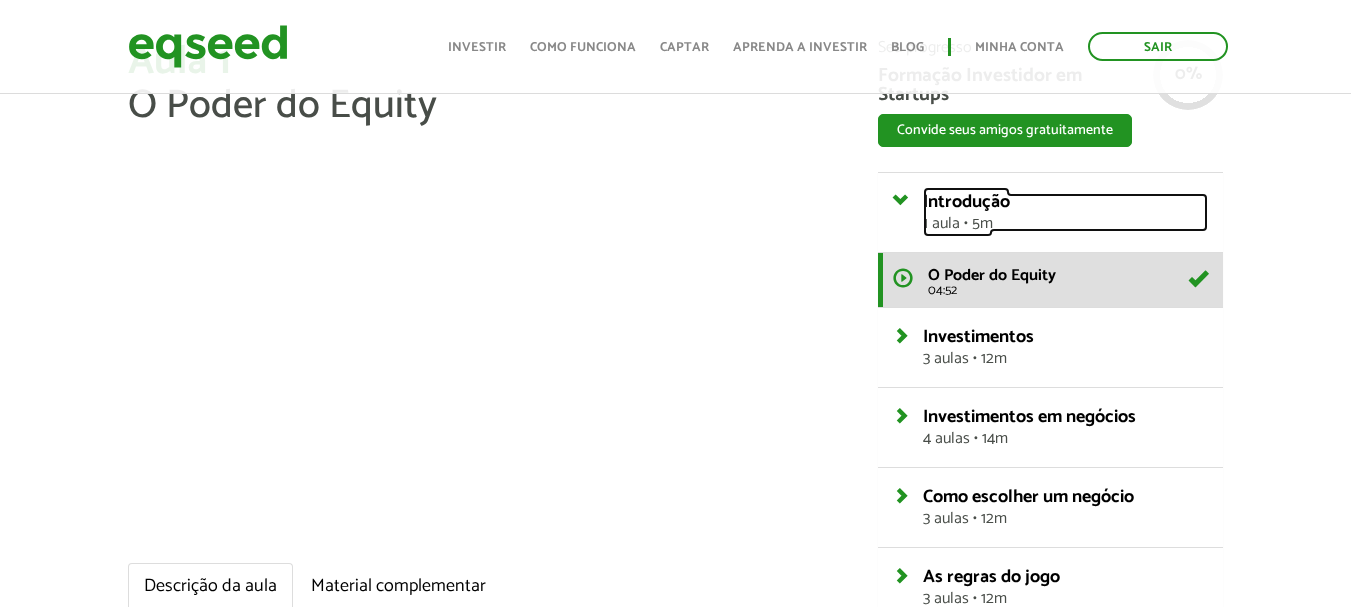 click on "Introdução 1 aula • 5m" at bounding box center (1065, 212) 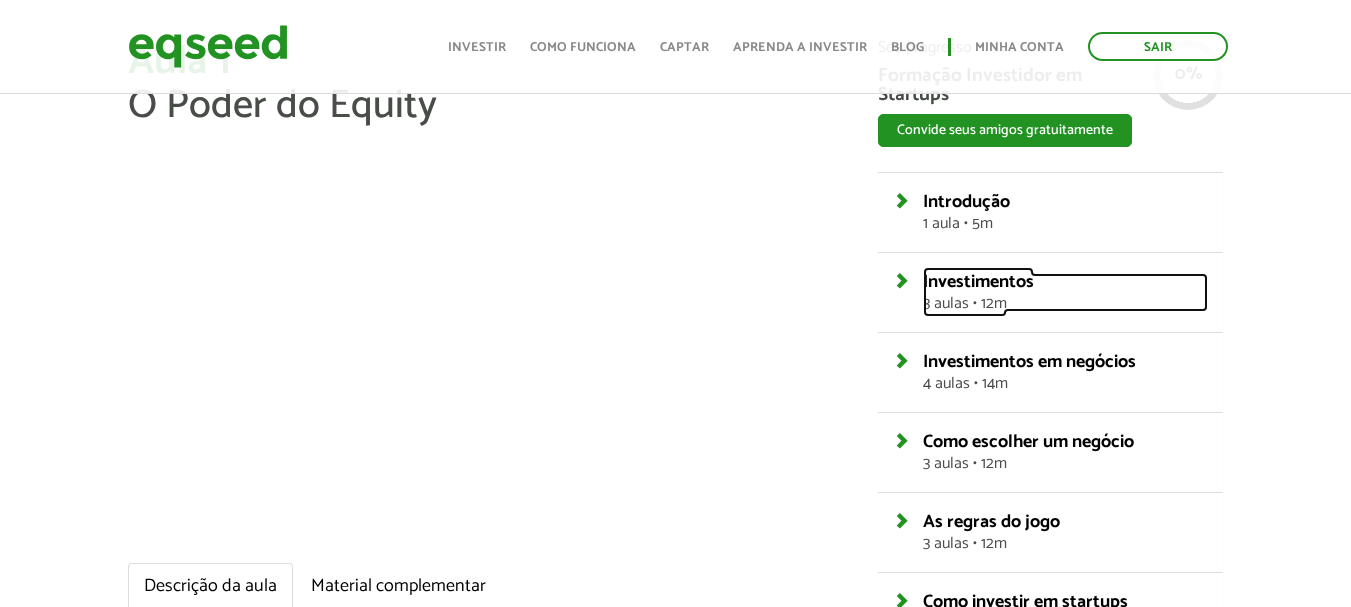 click on "Investimentos 3 aulas • 12m" at bounding box center [1065, 292] 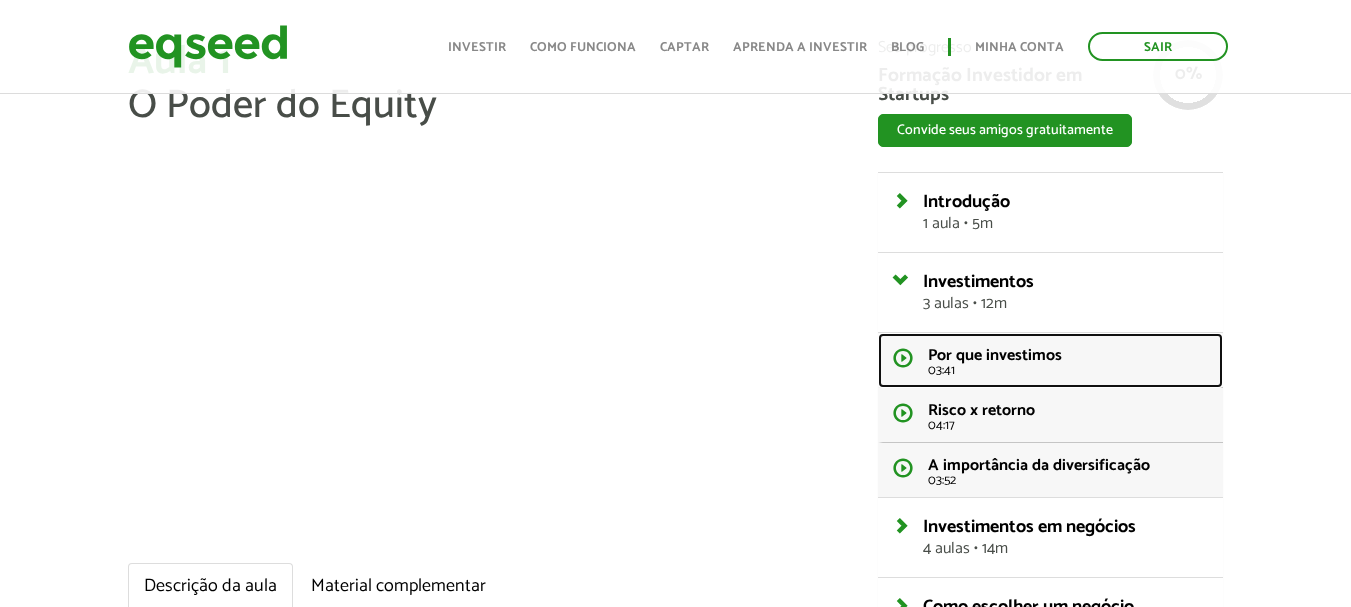 click on "Por que investimos" at bounding box center [995, 355] 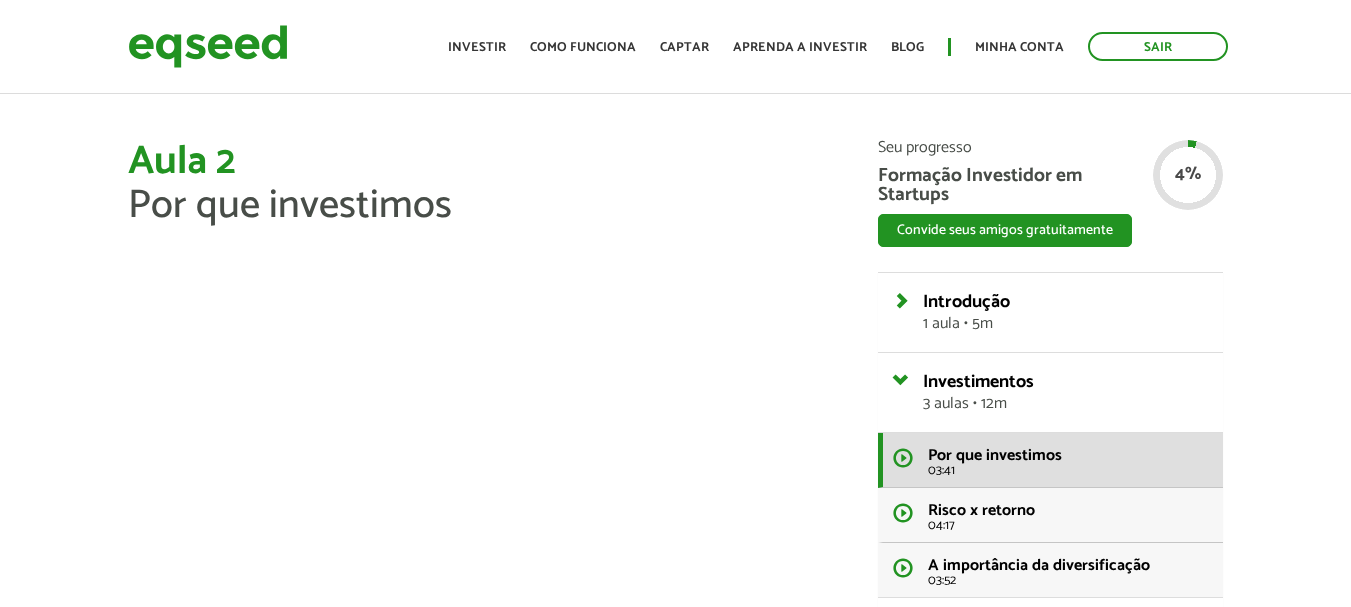scroll, scrollTop: 0, scrollLeft: 0, axis: both 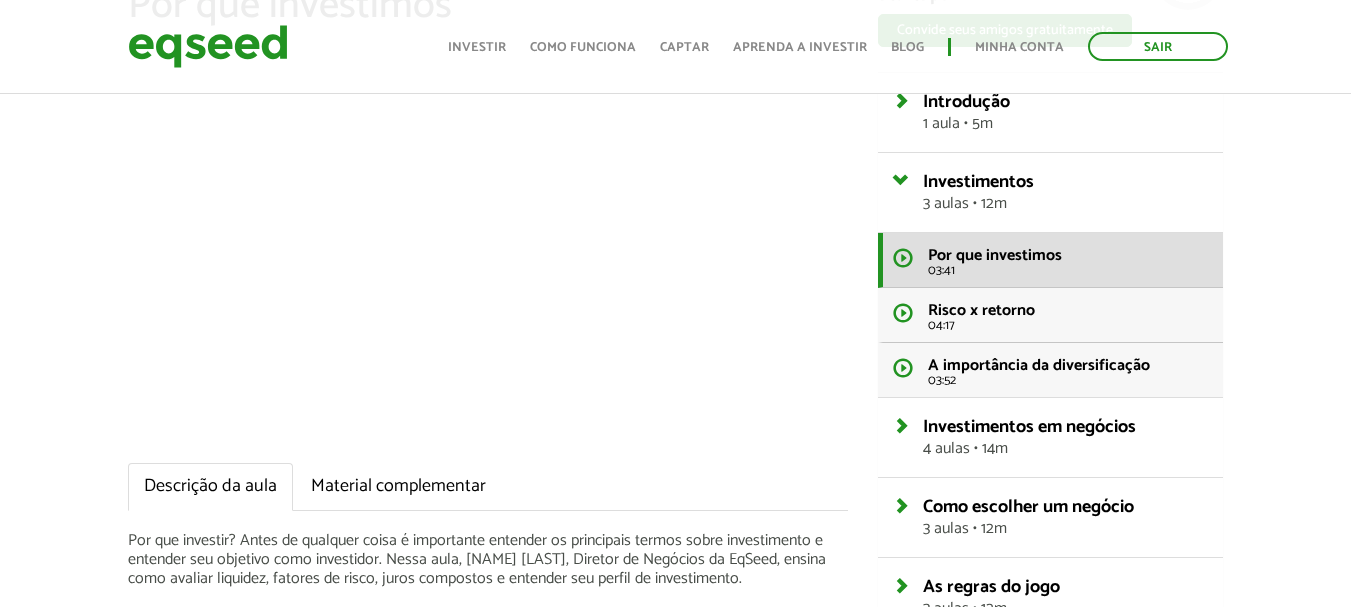 click on "Aula 2 Por que investimos
Descrição da aula
Material complementar
Por que investir? Antes de qualquer coisa é importante entender os principais termos sobre investimento e entender seu objetivo como investidor. Nessa aula, Igor Monteiro, Diretor de Negócios da EqSeed, ensina como avaliar liquidez, fatores de risco, juros compostos e entender seu perfil de investimento.
Seu progresso
Formação Investidor em Startups
Convide seus amigos gratuitamente" at bounding box center [675, 478] 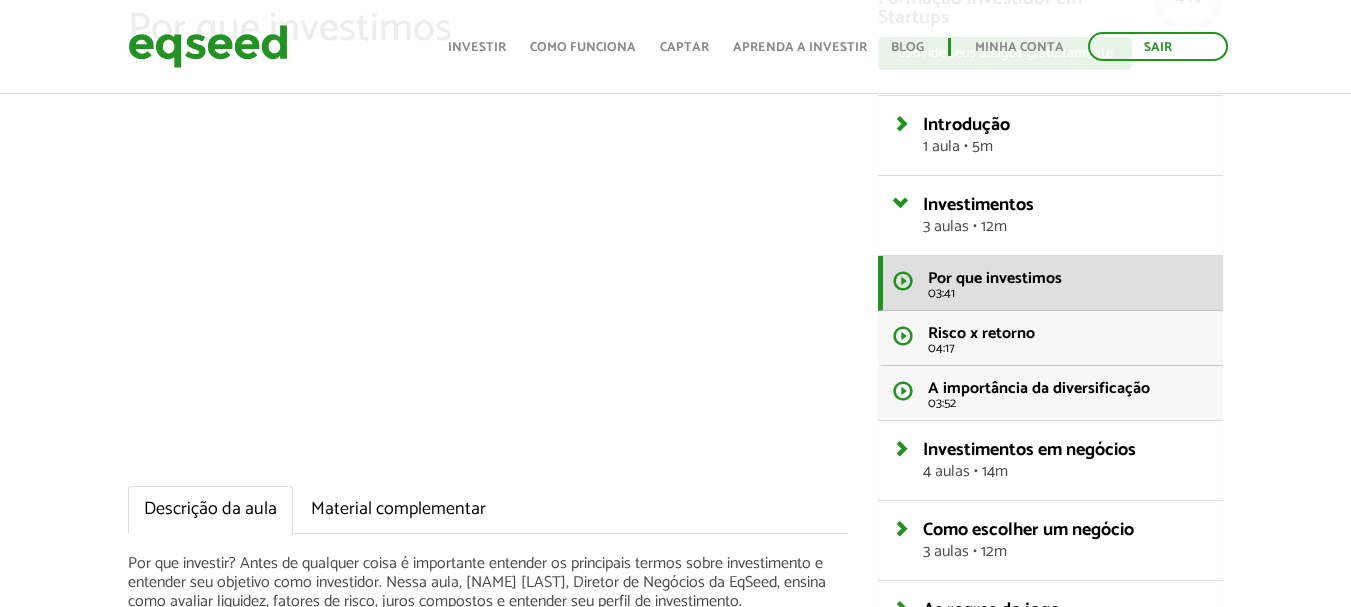 scroll, scrollTop: 131, scrollLeft: 0, axis: vertical 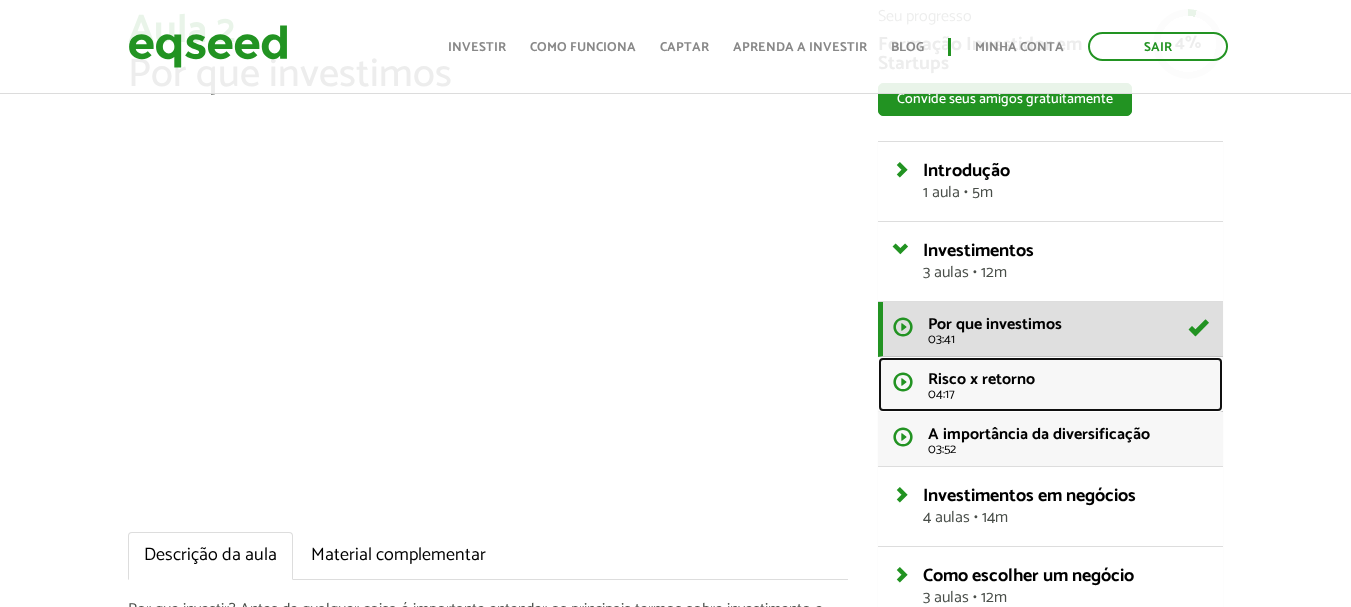 click on "Risco x retorno" at bounding box center (981, 379) 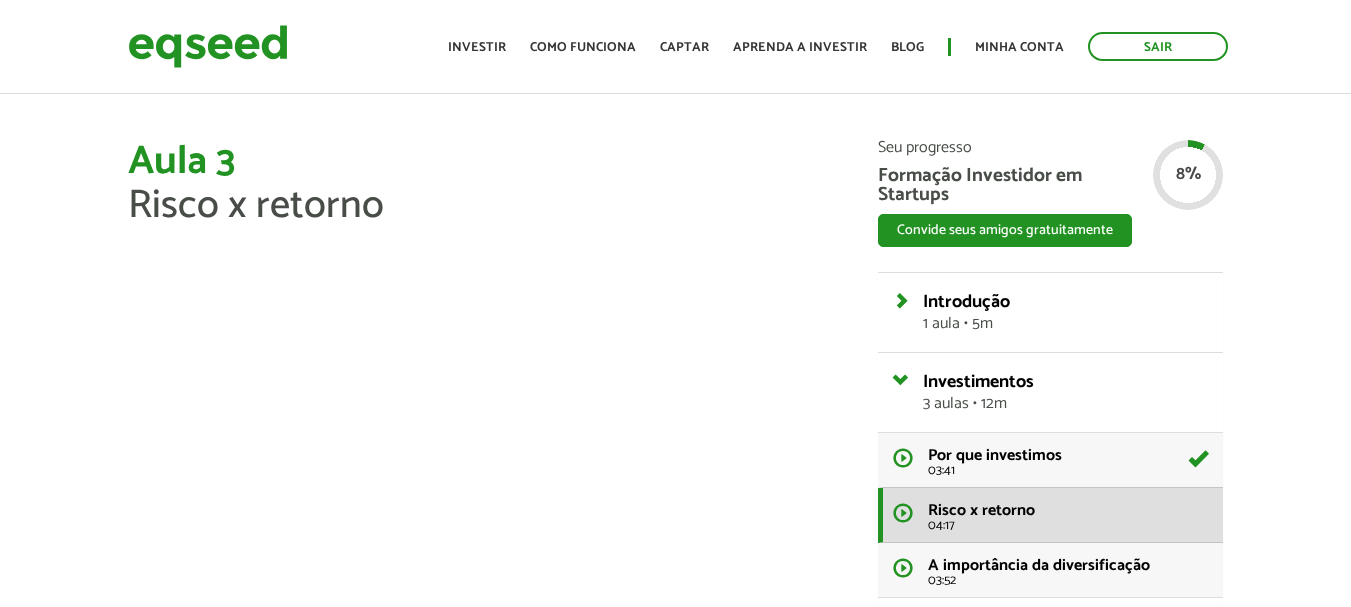 scroll, scrollTop: 0, scrollLeft: 0, axis: both 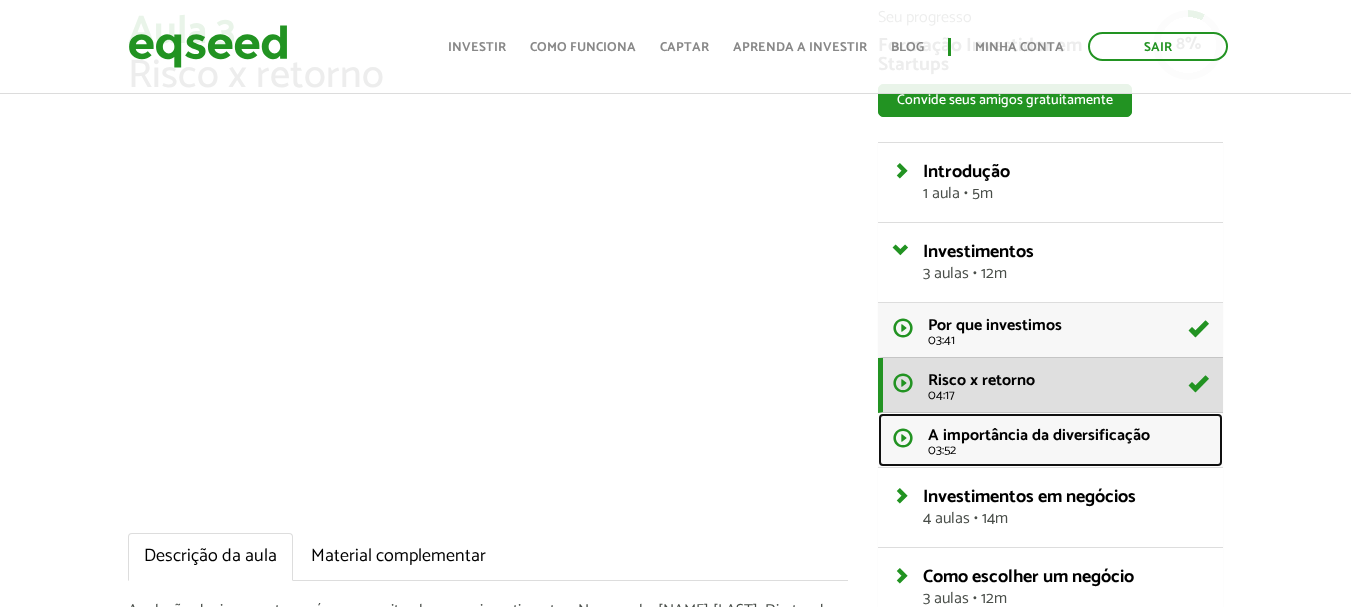 click on "A importância da diversificação   03:52" at bounding box center (1050, 440) 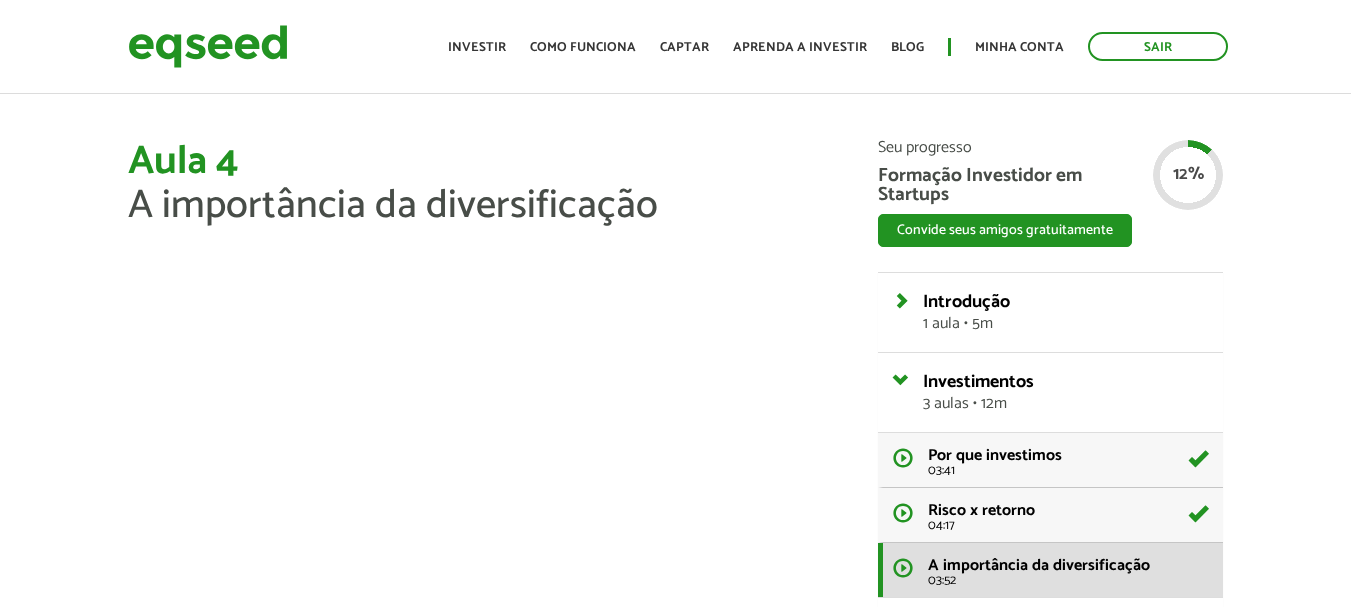 scroll, scrollTop: 0, scrollLeft: 0, axis: both 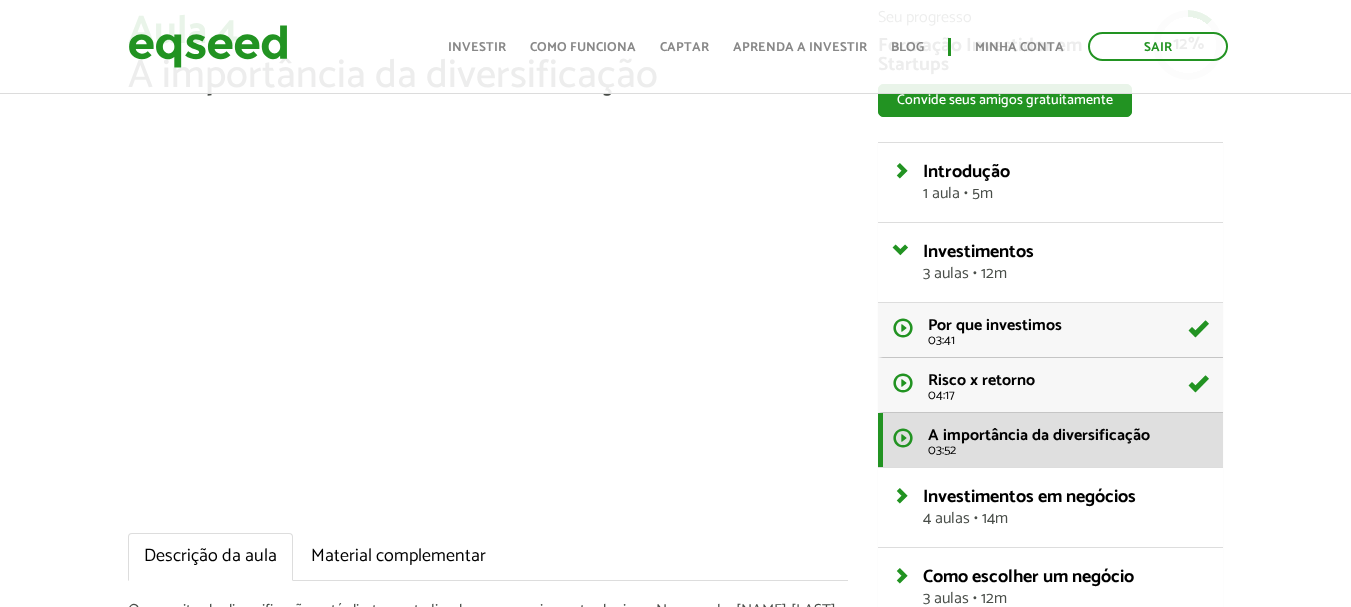 click on "Aula 4 A importância da diversificação
Descrição da aula
Material complementar
O conceito de diversificação está diretamente ligado ao gerenciamento de risco. Nessa aula, [NAME] [LAST], Diretor de Negócios da EqSeed, vai te ensinar sobre a estratégia de diversificação para criar uma carteira de investimentos equilibrada, com uma boa gestão de riscos.
Seu progresso
Formação Investidor em Startups
Convide seus amigos gratuitamente" at bounding box center [675, 548] 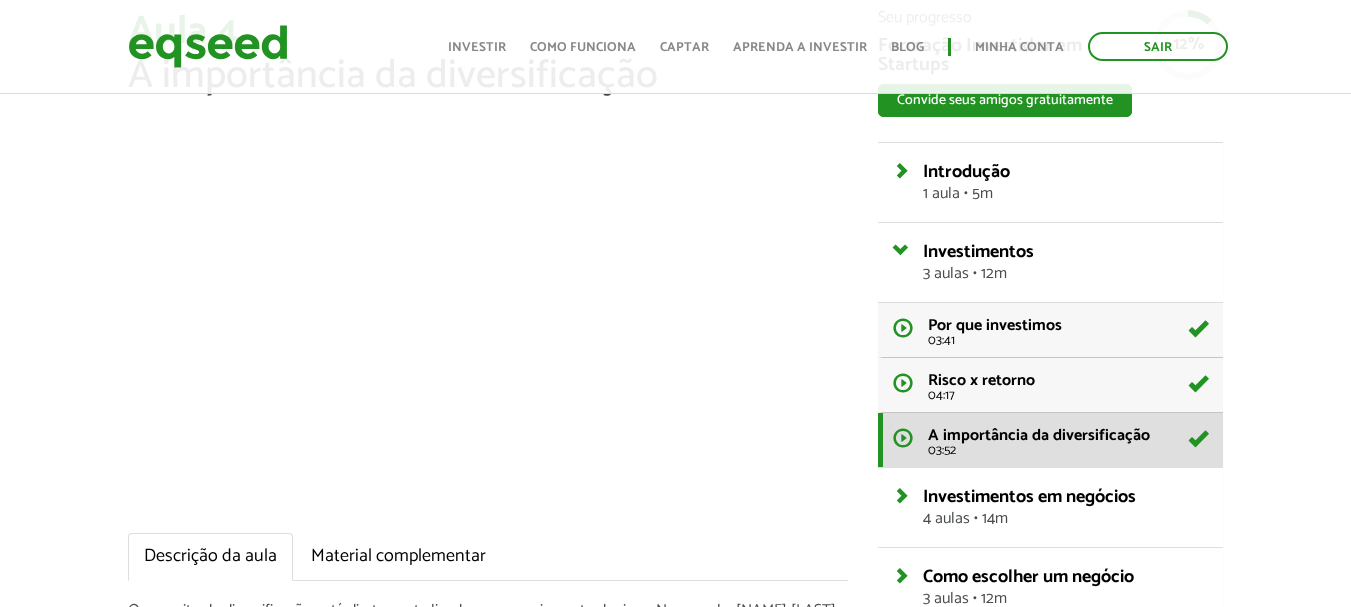 scroll, scrollTop: 230, scrollLeft: 0, axis: vertical 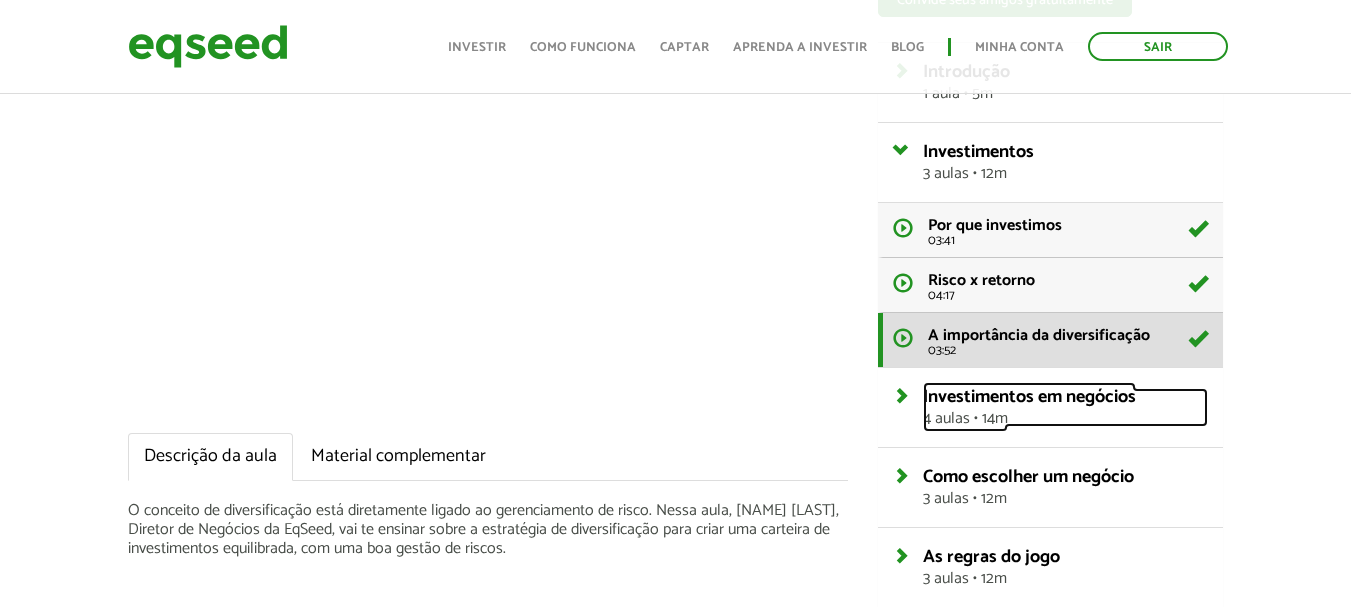 click on "4 aulas • 14m" at bounding box center [1065, 419] 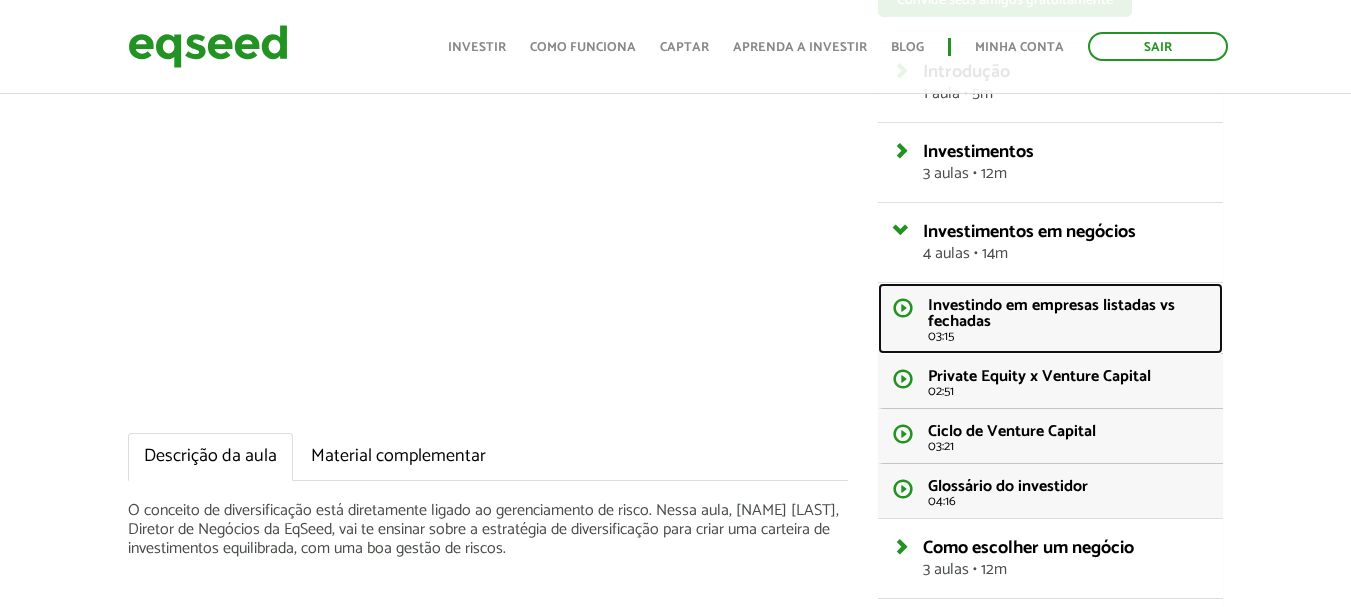 click on "Investindo em empresas listadas vs fechadas" at bounding box center [1051, 313] 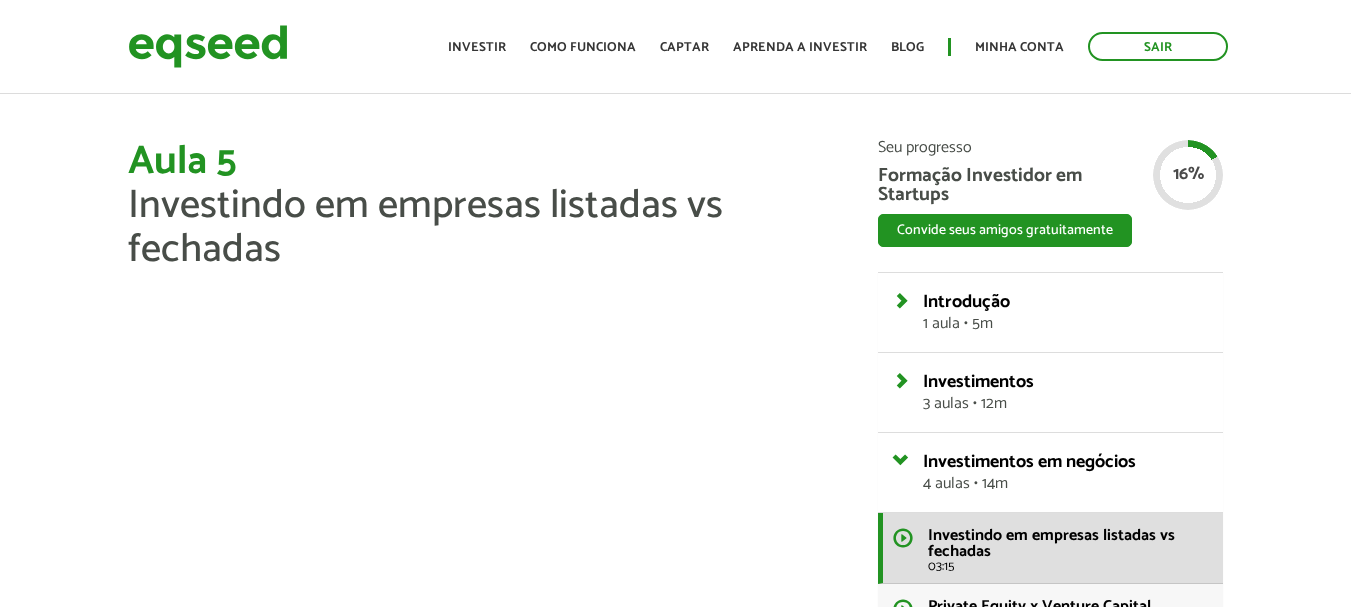 scroll, scrollTop: 0, scrollLeft: 0, axis: both 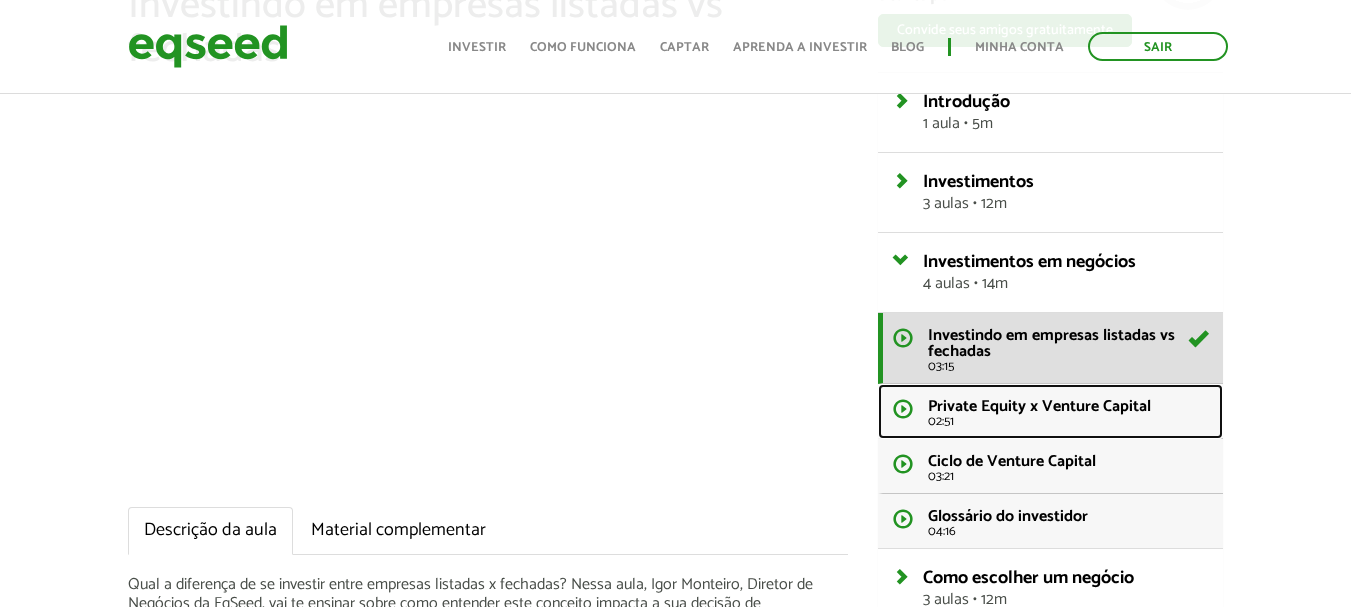 click on "Private Equity x Venture Capital   02:51" at bounding box center (1050, 411) 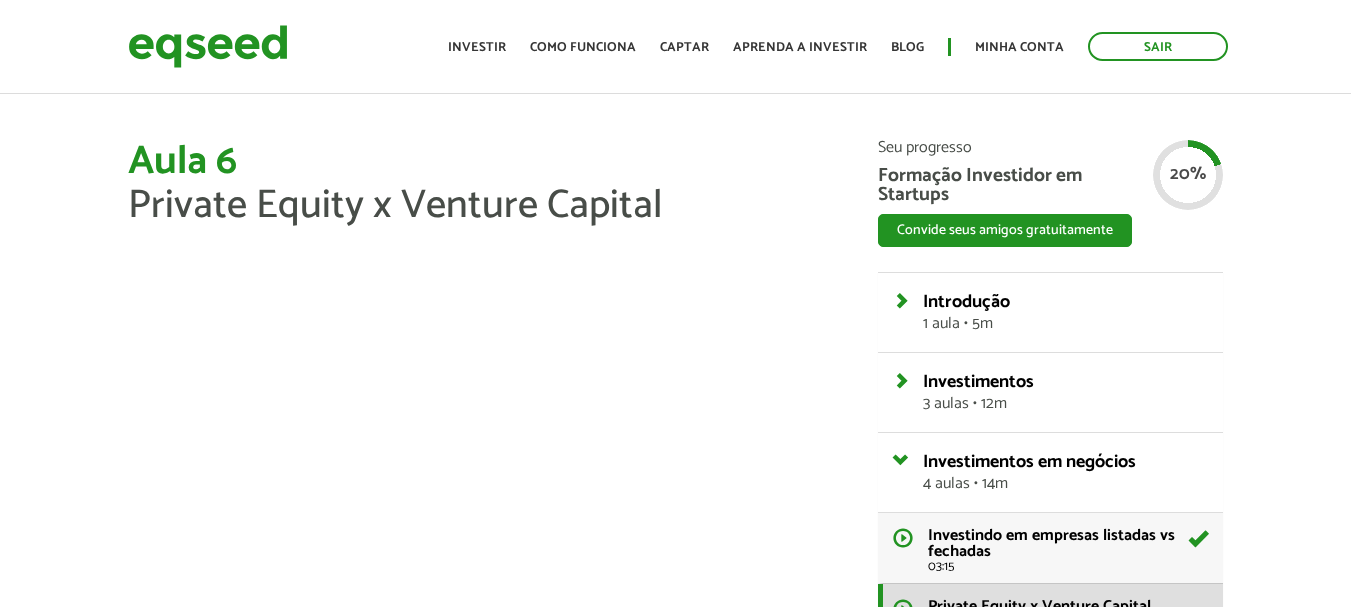 scroll, scrollTop: 0, scrollLeft: 0, axis: both 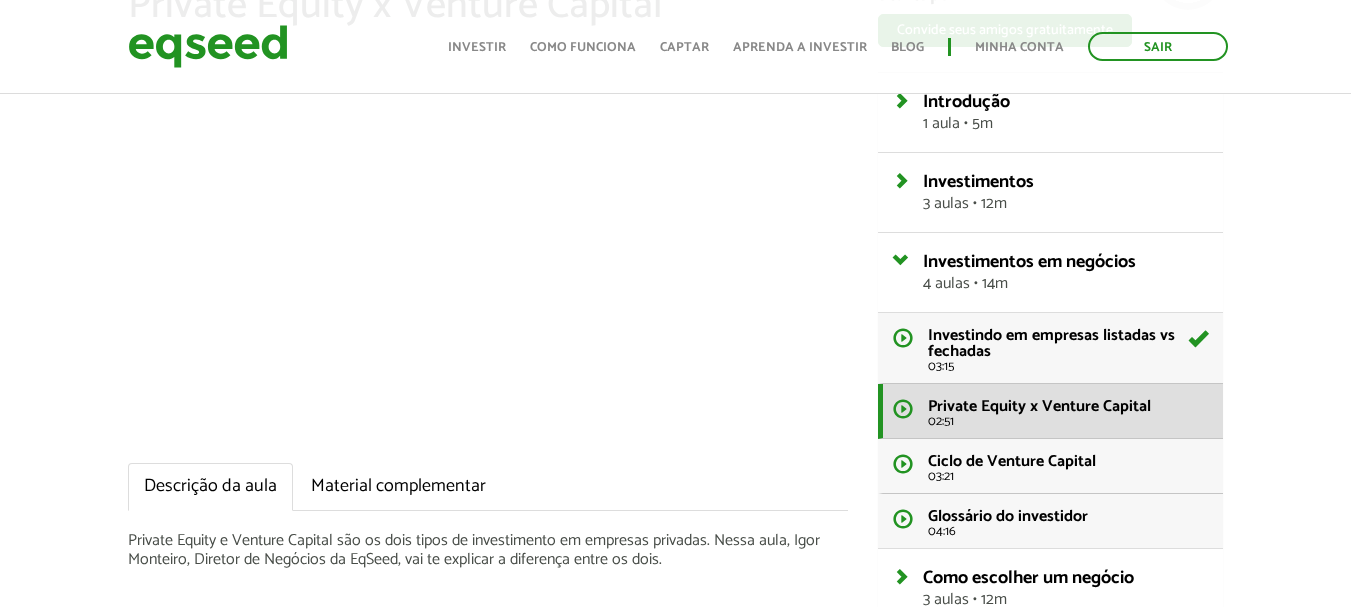 click on "Aula 6 Private Equity x Venture Capital
Descrição da aula
Material complementar
Private Equity e Venture Capital são os dois tipos de investimento em empresas privadas. Nessa aula, Igor Monteiro, Diretor de Negócios da EqSeed, vai te explicar a diferença entre os dois.
Seu progresso
Formação Investidor em Startups
Convide seus amigos gratuitamente
WhatsApp
LinkedIn
04:52" at bounding box center (675, 513) 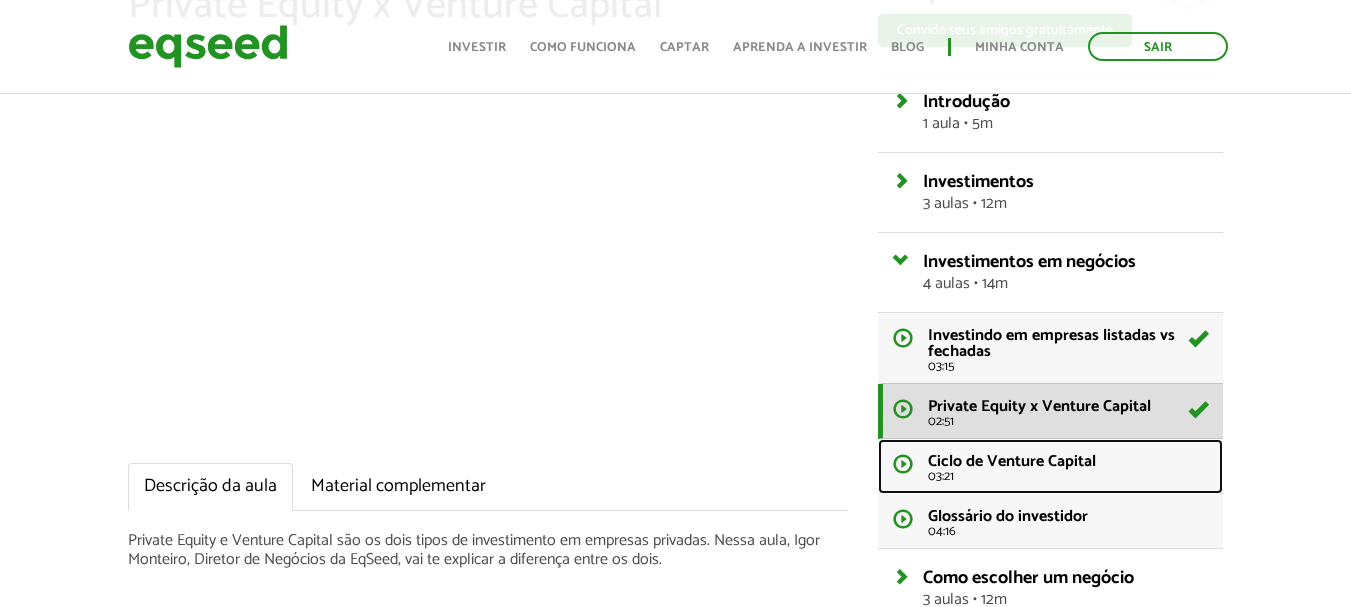 click on "Ciclo de Venture Capital   03:21" at bounding box center [1050, 466] 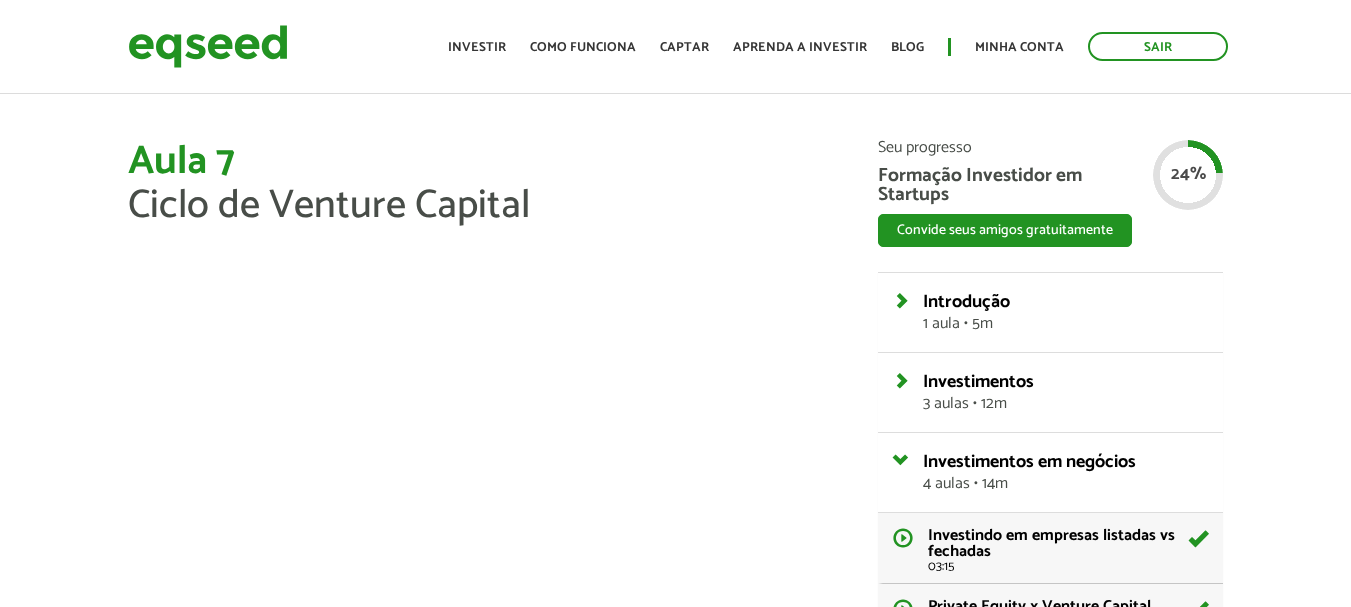 scroll, scrollTop: 0, scrollLeft: 0, axis: both 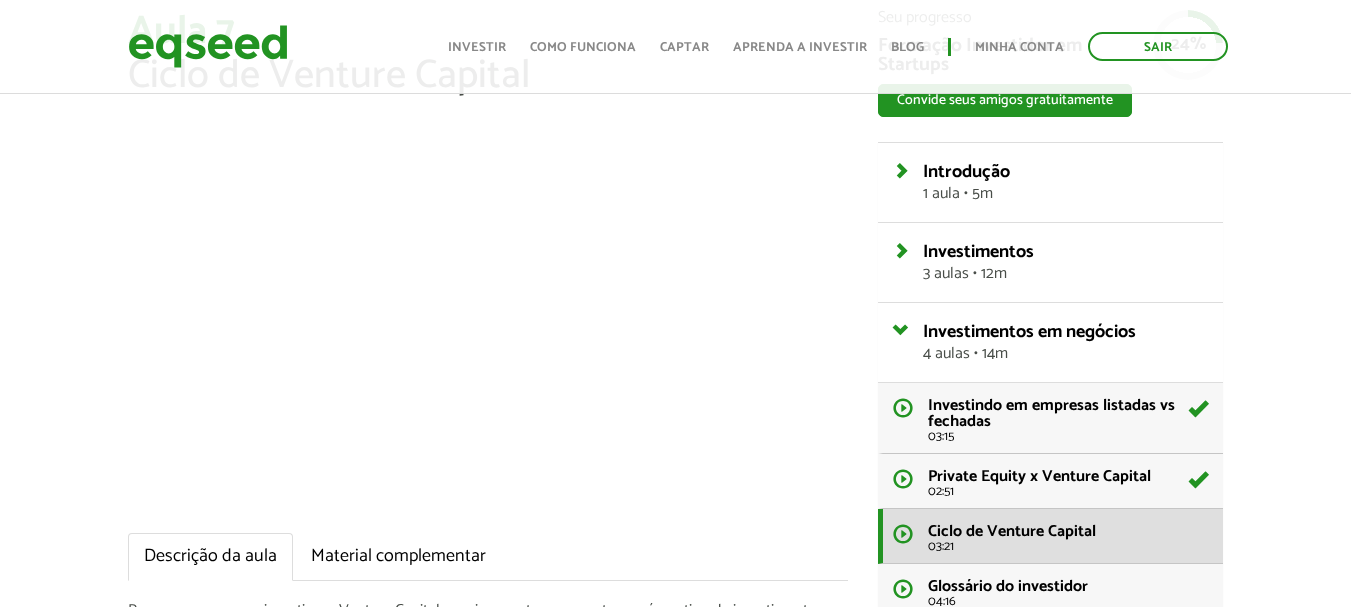 click on "Aula 7 Ciclo de Venture Capital
Descrição da aula
Material complementar
Para começarmos a investir em Venture Capital, precisamos ter em mente que é um tipo de investimento com seu próprio ciclo. Nessa aula, nosso Diretor de Negócios, [NAME], vai explicar alguns conceitos para entender esta dinâmica.
Seu progresso
Formação Investidor em Startups
Convide seus amigos gratuitamente
WhatsApp
LinkedIn" at bounding box center [675, 583] 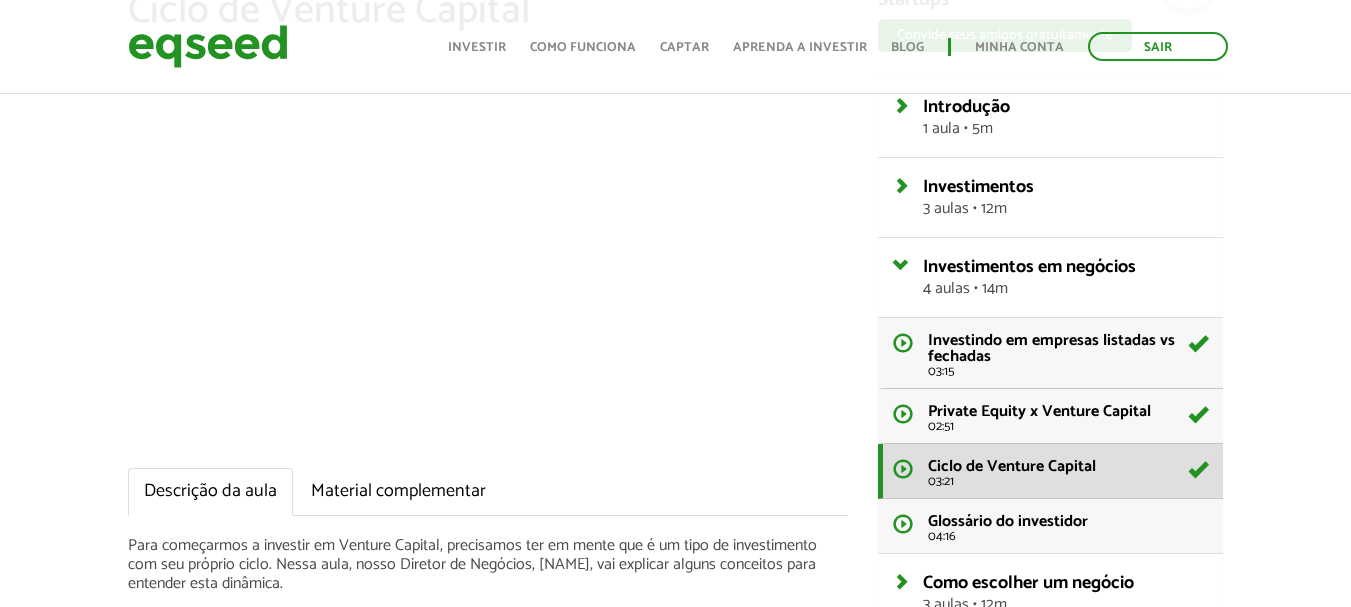 scroll, scrollTop: 230, scrollLeft: 0, axis: vertical 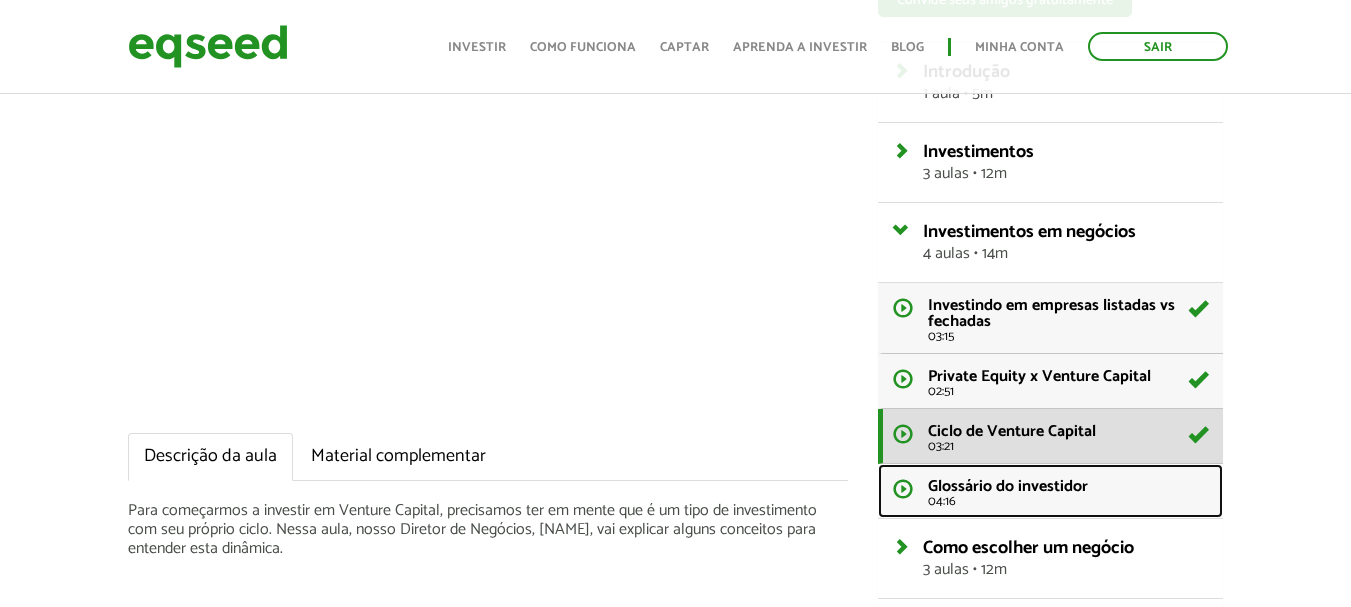 click on "Glossário do investidor   04:16" at bounding box center (1050, 491) 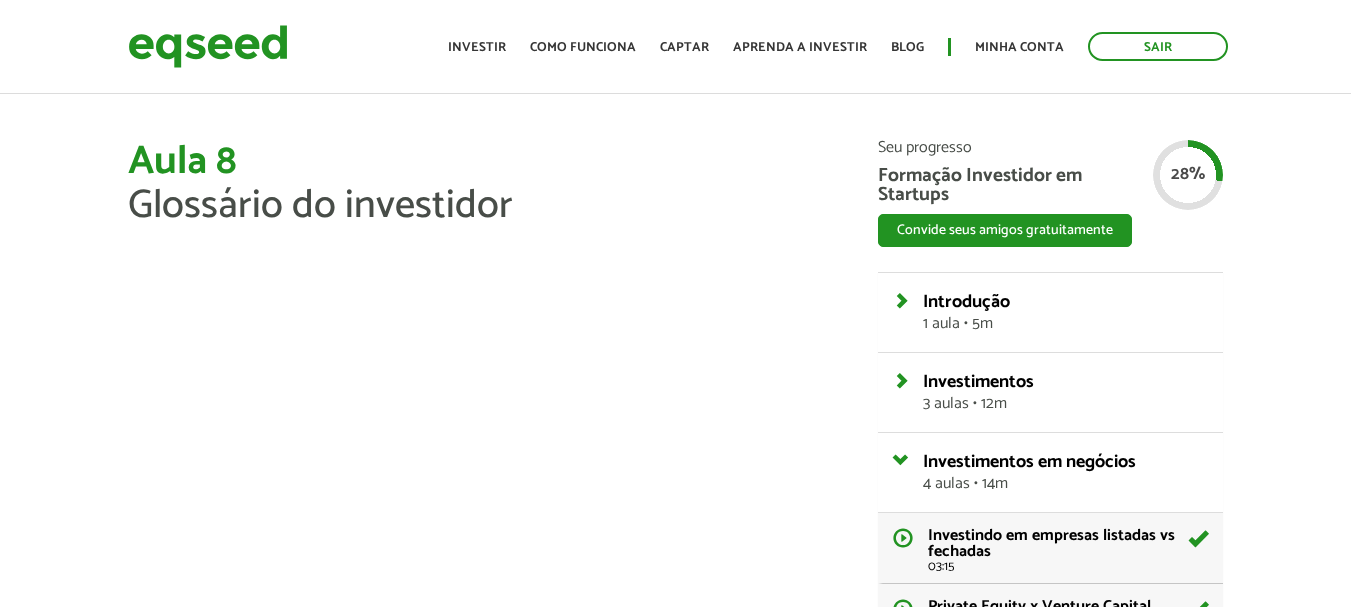 scroll, scrollTop: 0, scrollLeft: 0, axis: both 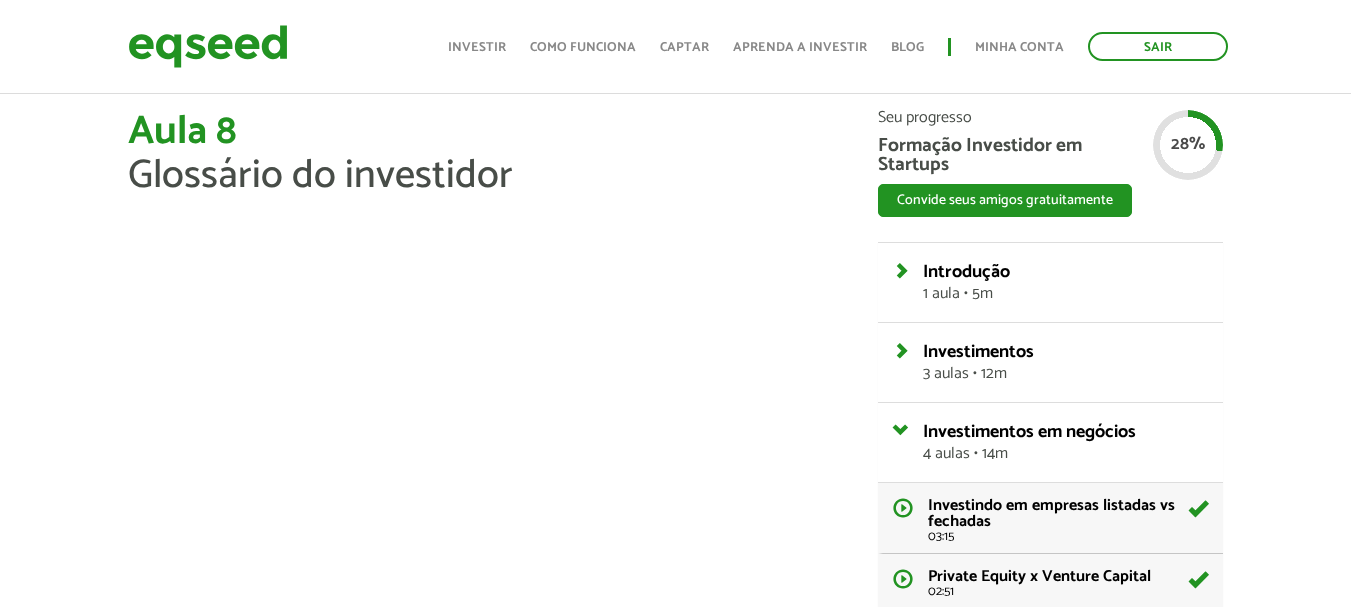click on "Aula 8 Glossário do investidor
Descrição da aula
Material complementar
Todo investidor de startups precisa estar familiarizado com os principais jargões do mercado. Nesta aula, [NAME] [LAST], Diretor de Negócios da EqSeed, vai te apresentar os 10 termos mais importantes do mundo de investimento em startups.
Seu progresso
Formação Investidor em Startups
Convide seus amigos gratuitamente
WhatsApp
LinkedIn" at bounding box center [675, 683] 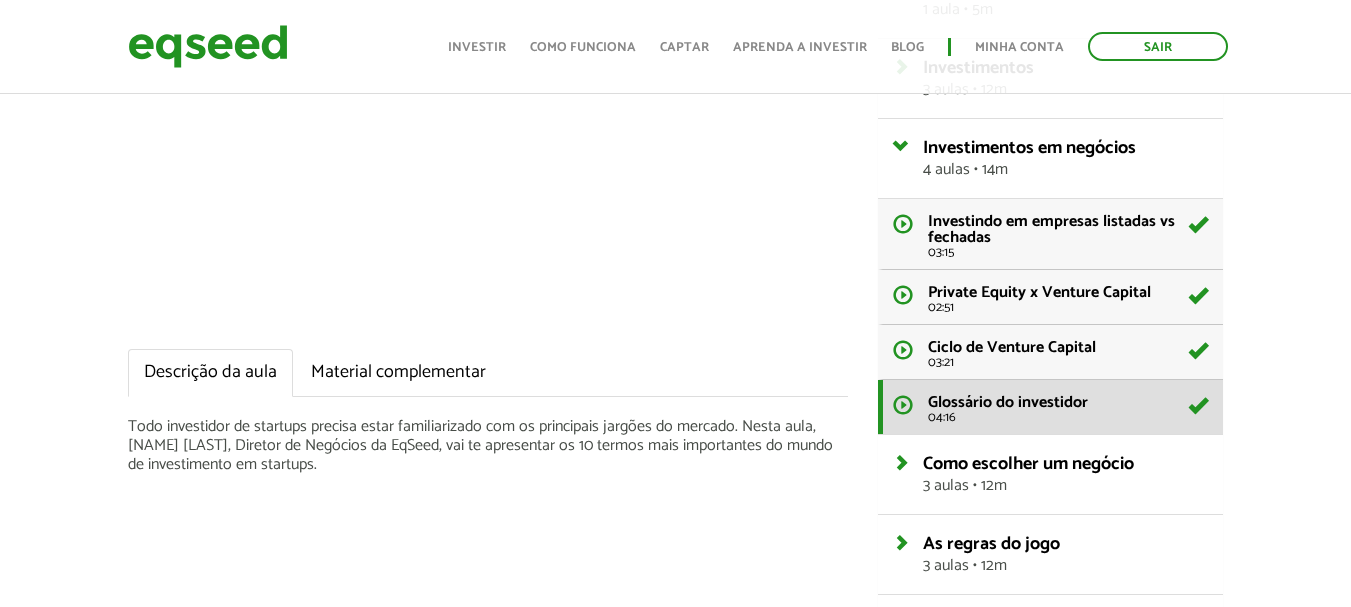 scroll, scrollTop: 330, scrollLeft: 0, axis: vertical 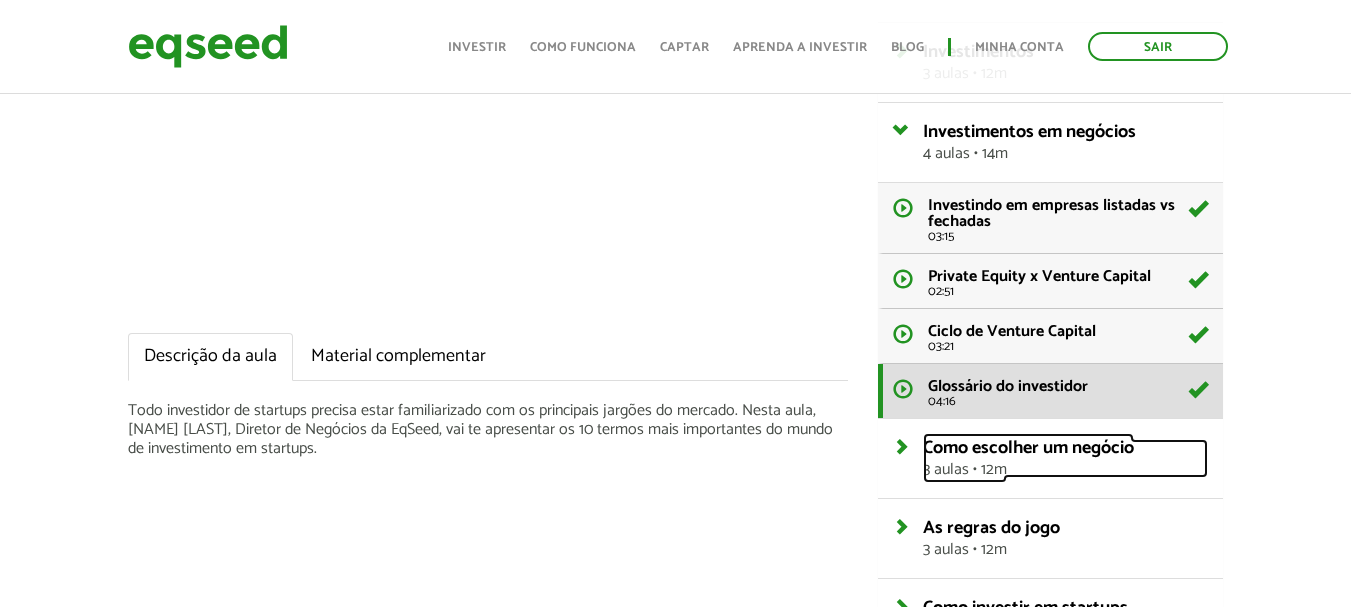 click on "Como escolher um negócio 3 aulas • 12m" at bounding box center [1050, -18] 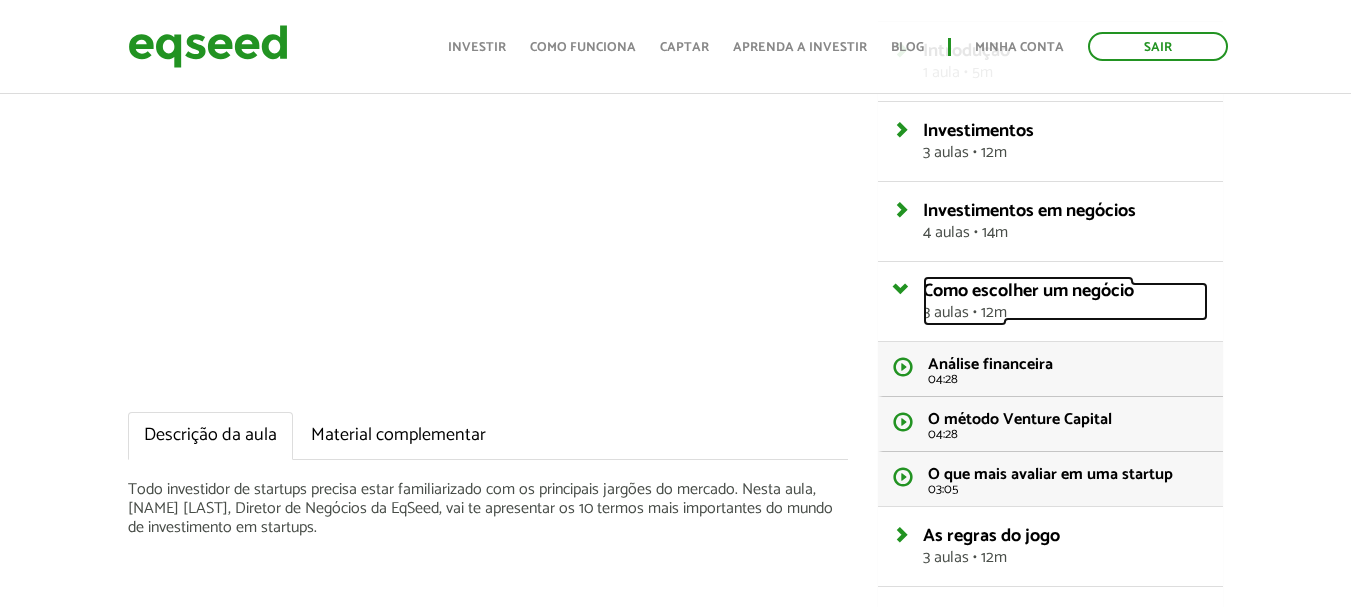 scroll, scrollTop: 230, scrollLeft: 0, axis: vertical 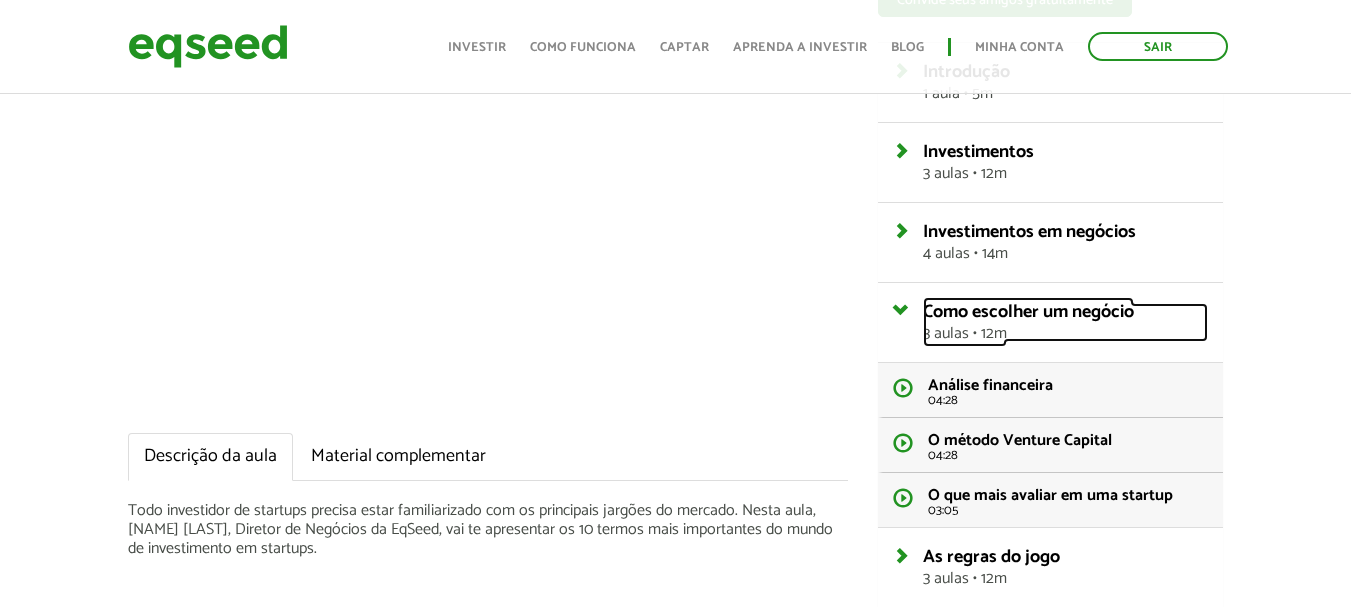 click on "Como escolher um negócio 3 aulas • 12m" at bounding box center (1065, 322) 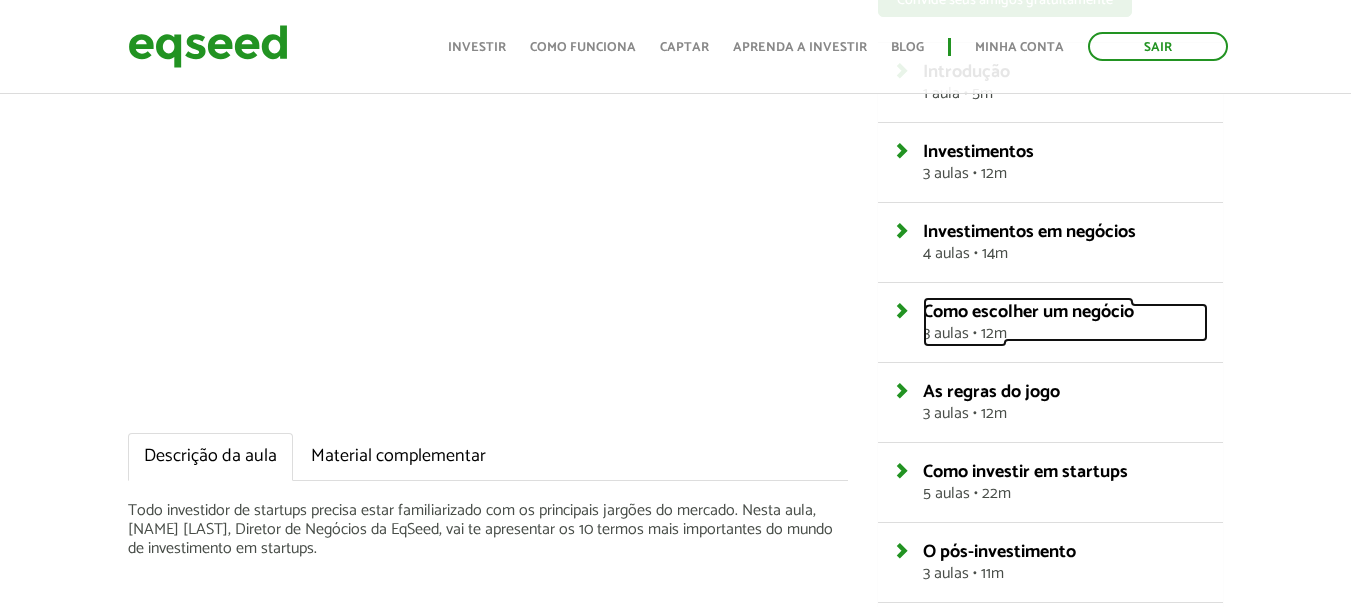 click on "Como escolher um negócio 3 aulas • 12m" at bounding box center [1065, 322] 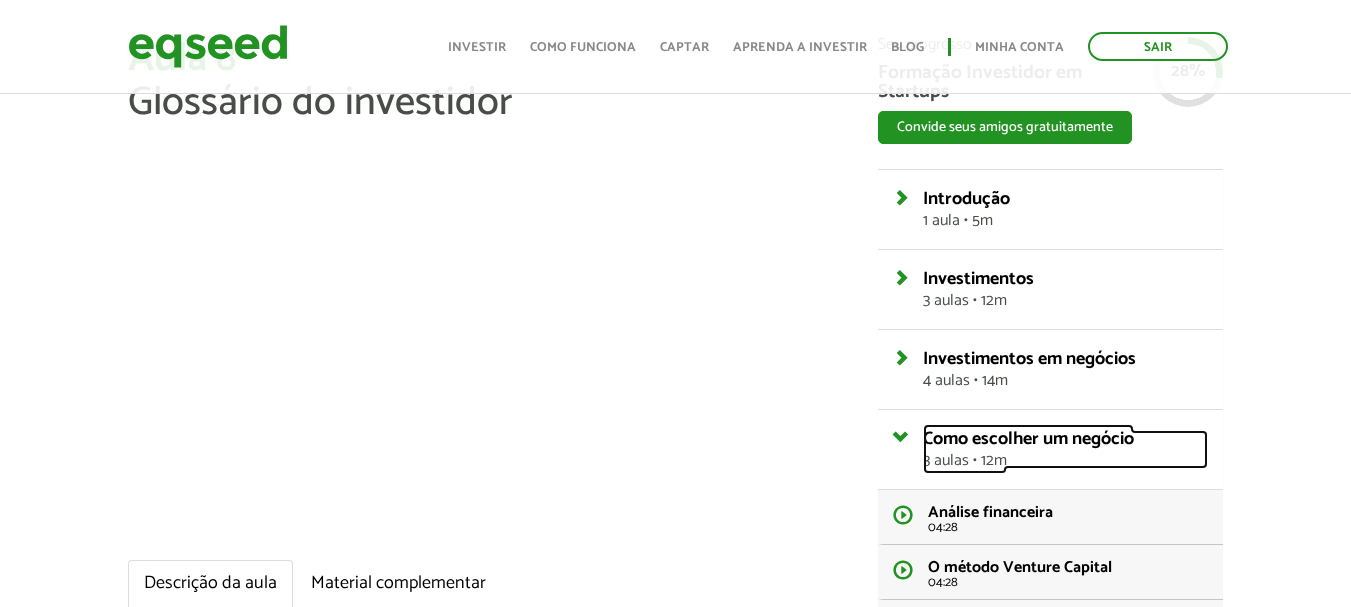 scroll, scrollTop: 30, scrollLeft: 0, axis: vertical 